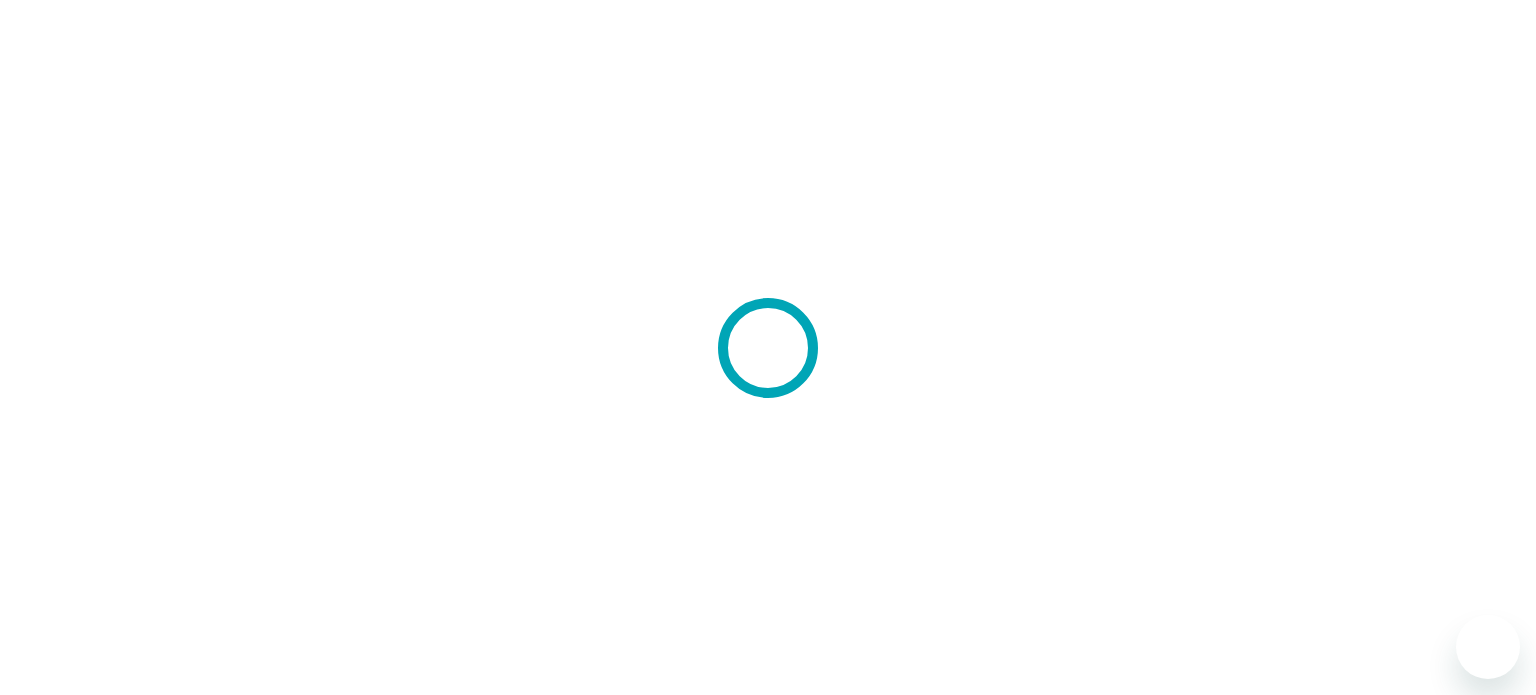 scroll, scrollTop: 0, scrollLeft: 0, axis: both 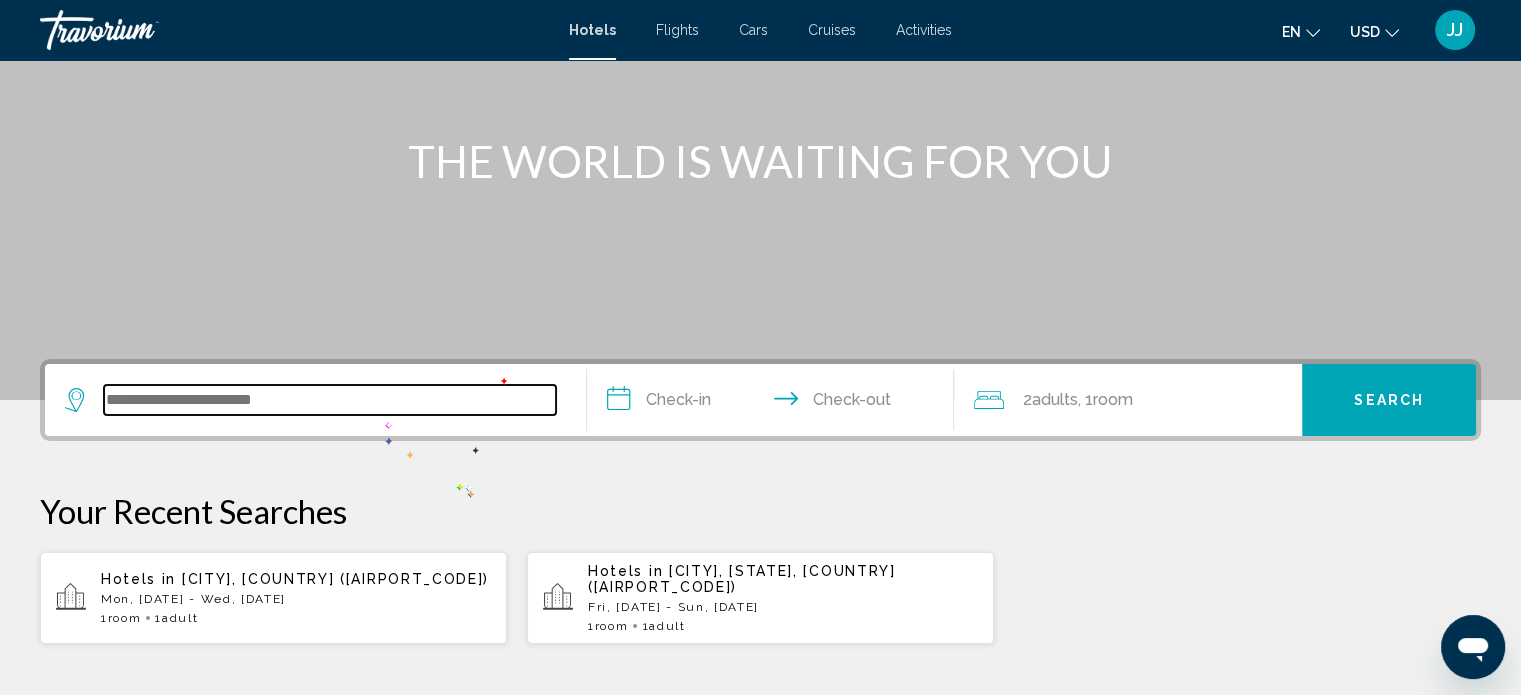 click at bounding box center (330, 400) 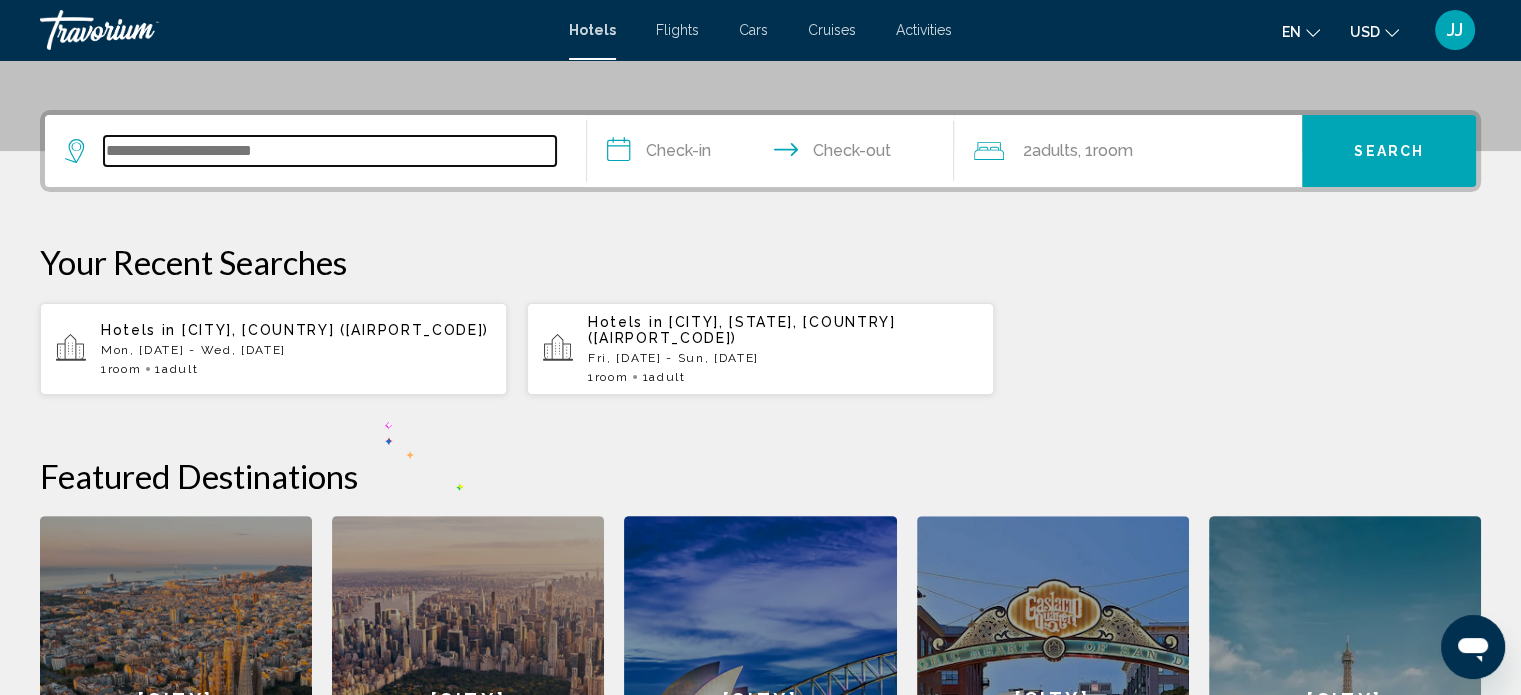 scroll, scrollTop: 493, scrollLeft: 0, axis: vertical 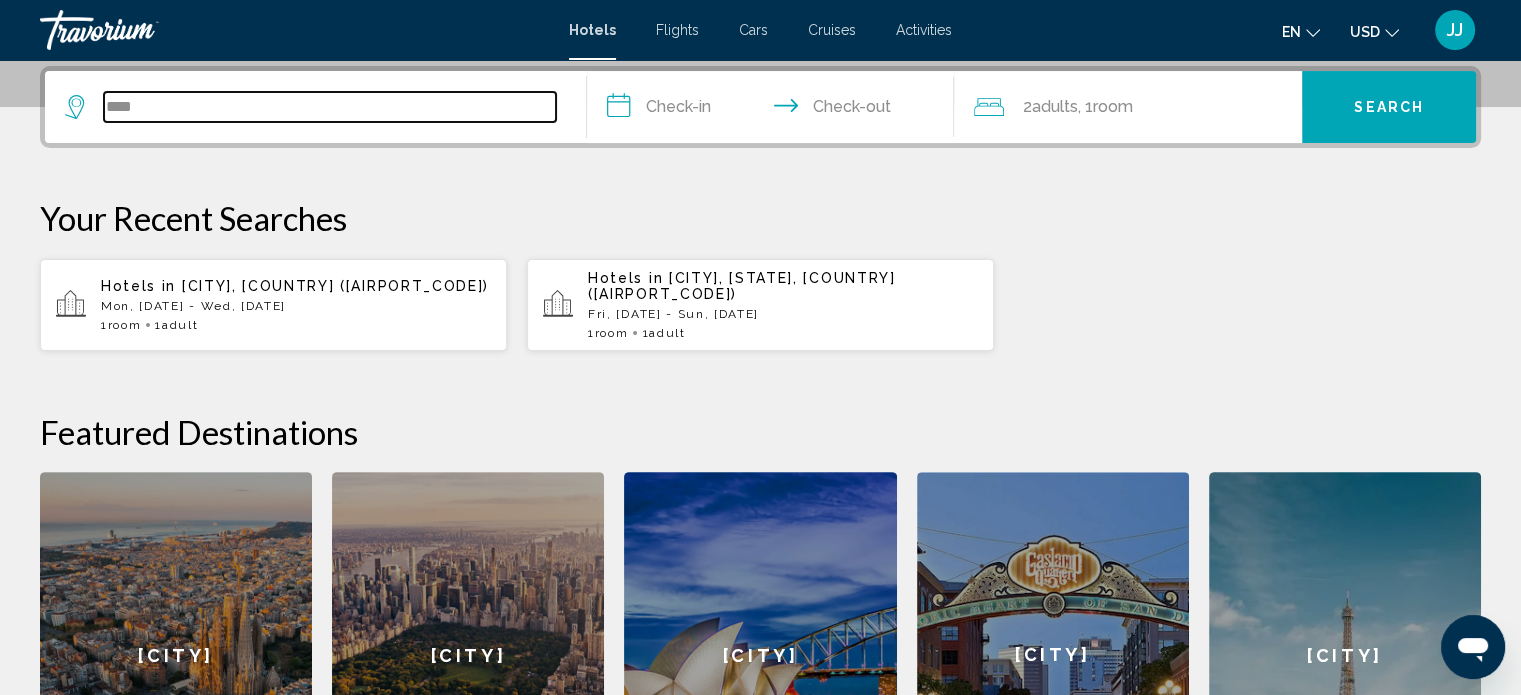 click on "****" at bounding box center [330, 107] 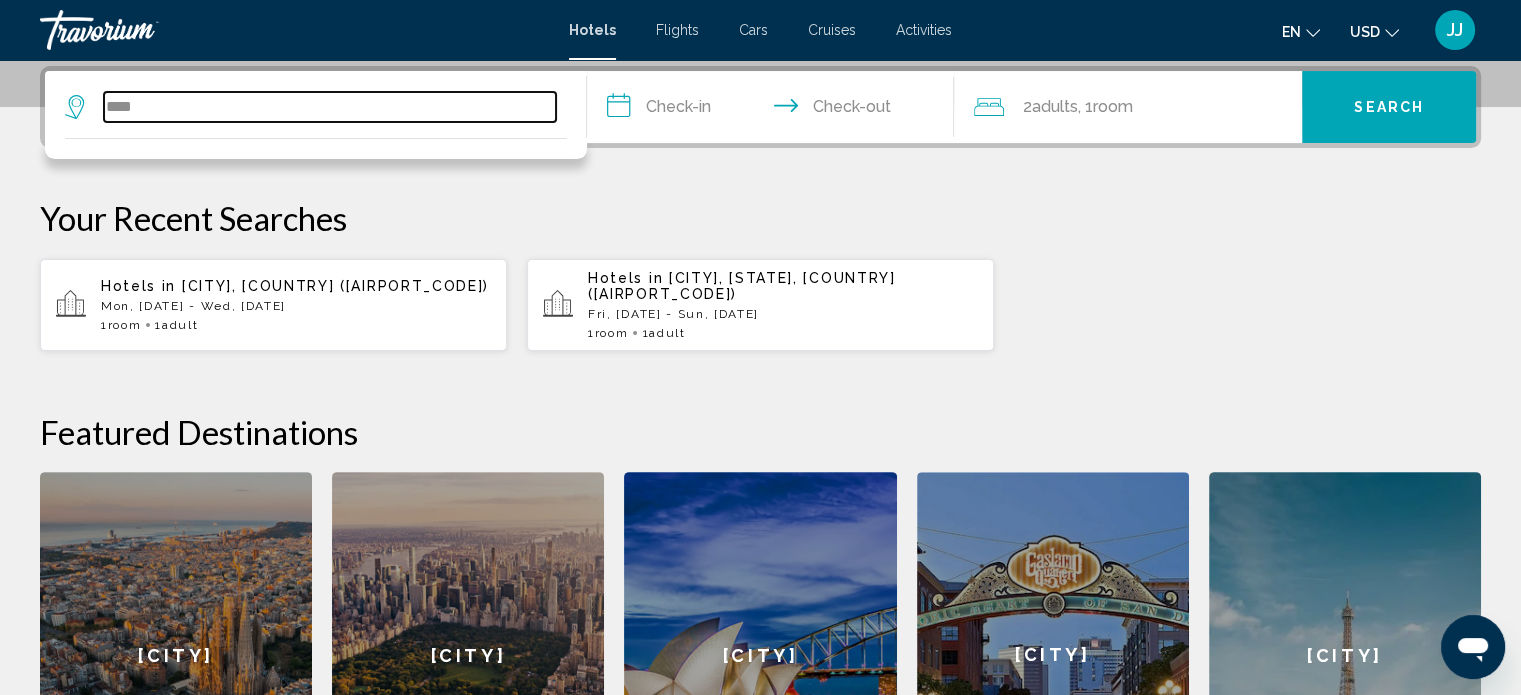 drag, startPoint x: 145, startPoint y: 105, endPoint x: 100, endPoint y: 108, distance: 45.099888 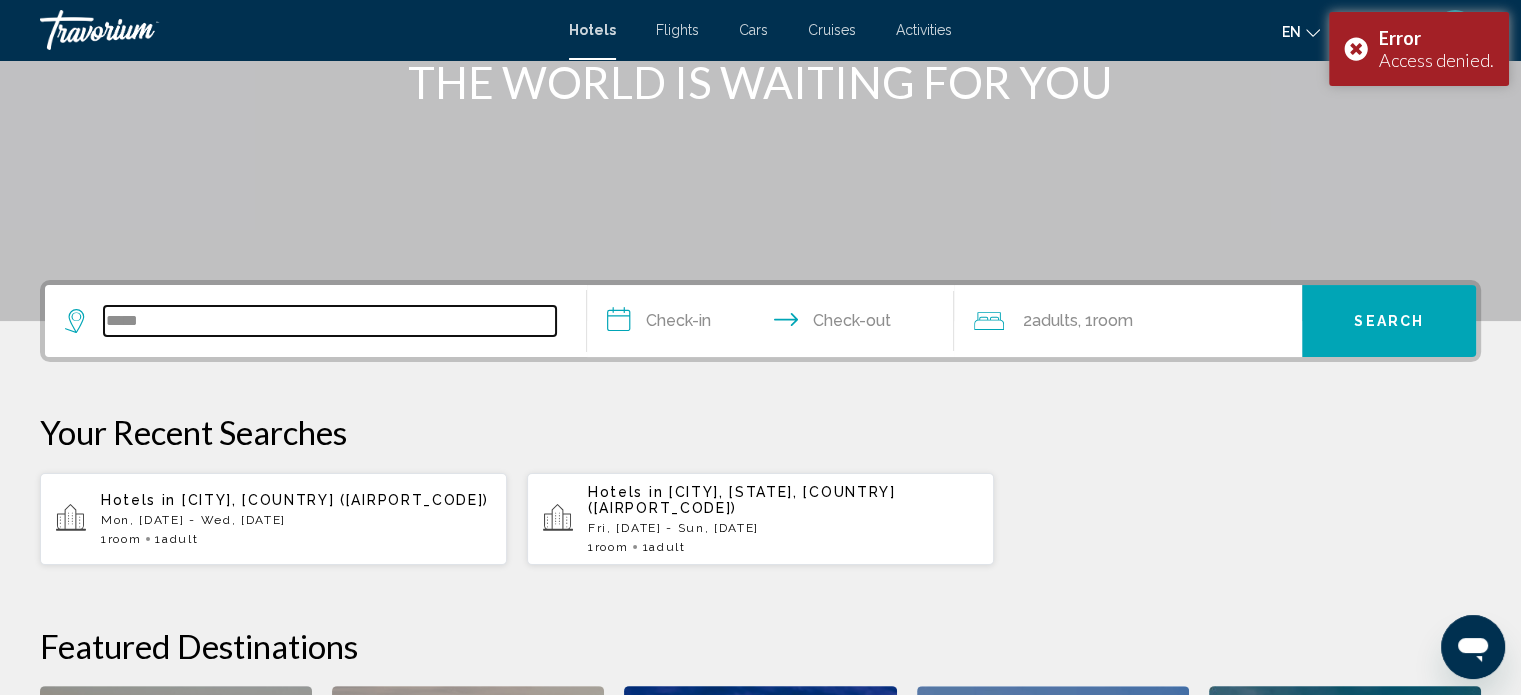 scroll, scrollTop: 193, scrollLeft: 0, axis: vertical 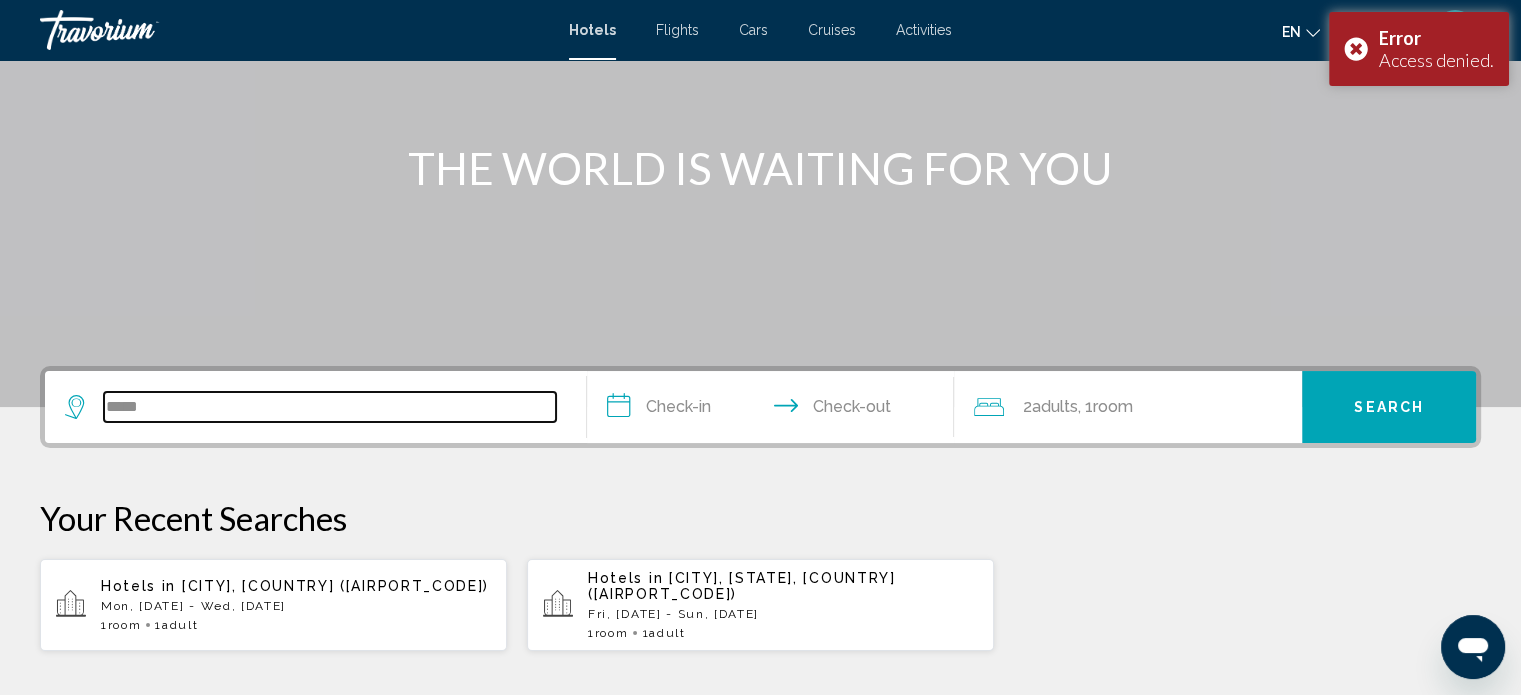 click on "*****" at bounding box center (330, 407) 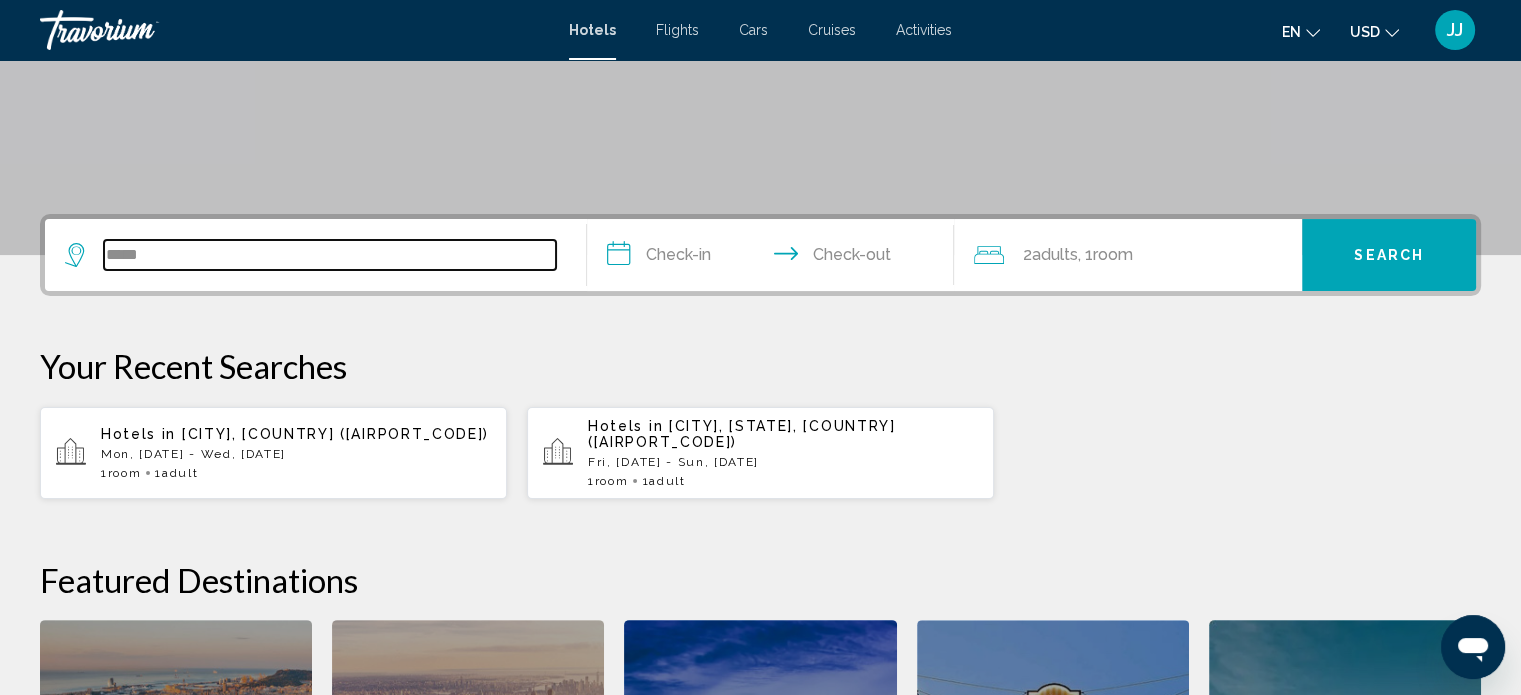 scroll, scrollTop: 400, scrollLeft: 0, axis: vertical 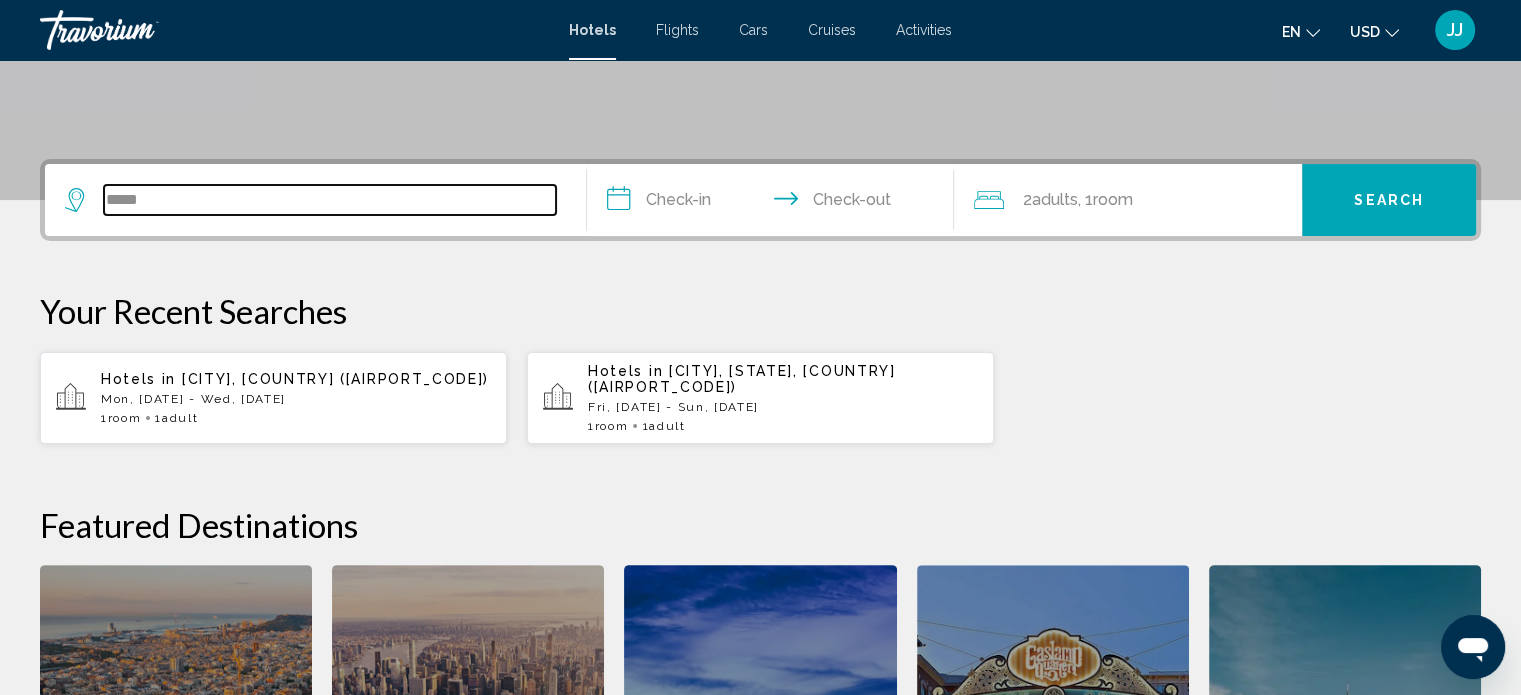 click on "*****" at bounding box center (330, 200) 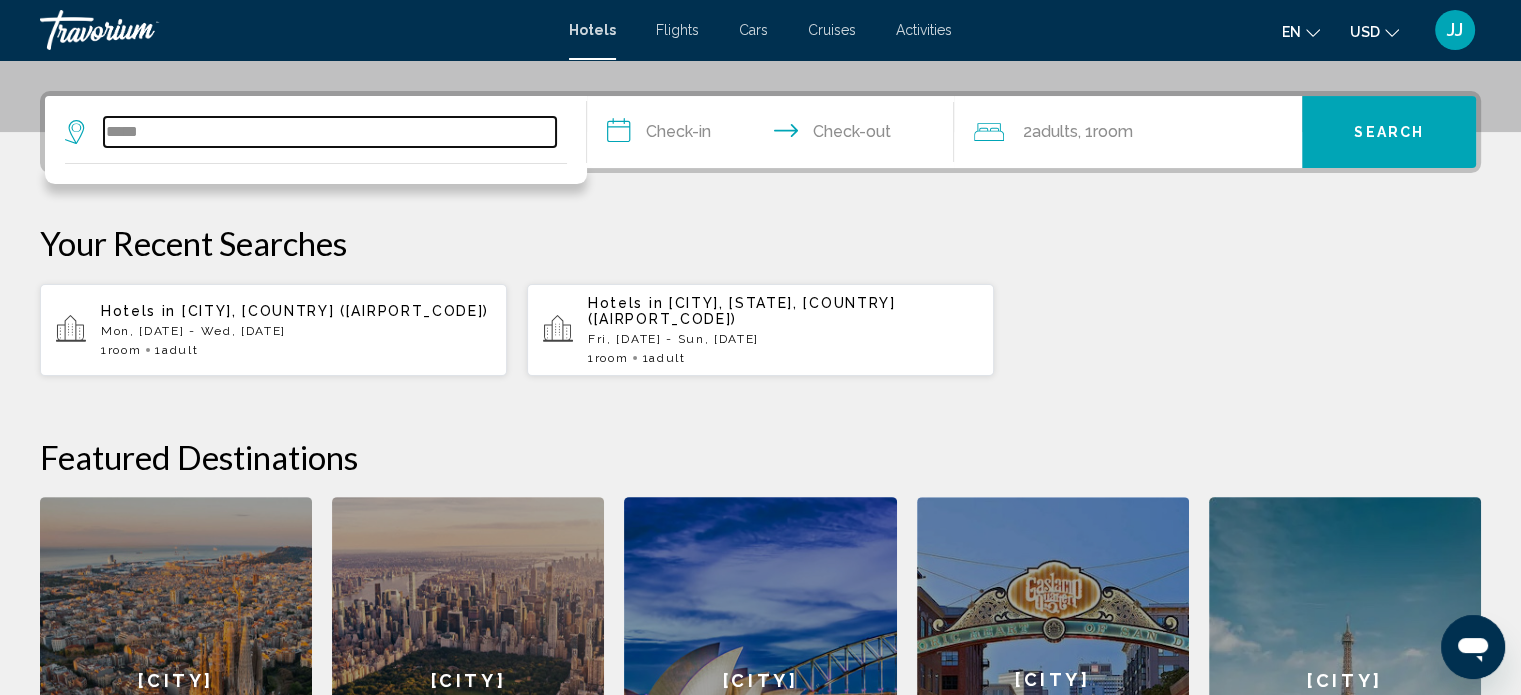 scroll, scrollTop: 493, scrollLeft: 0, axis: vertical 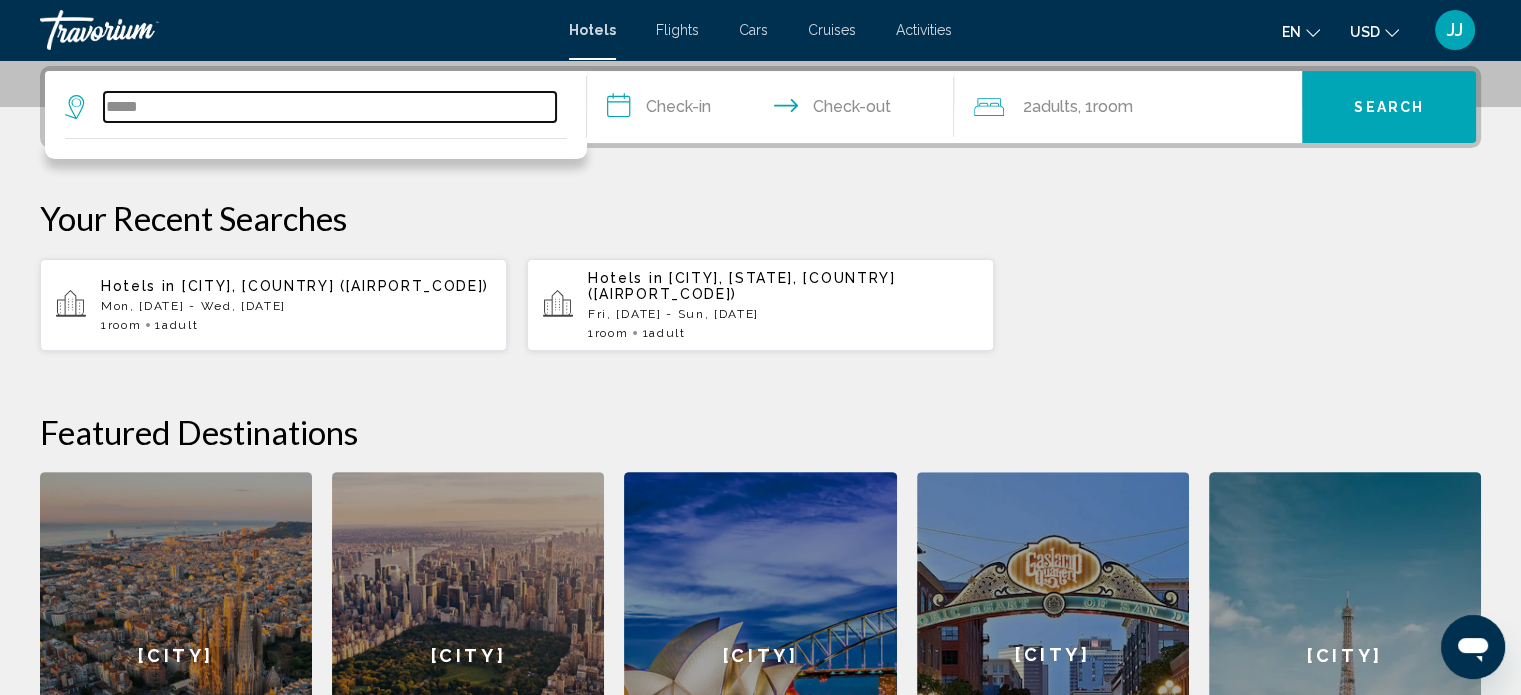 click on "*****" at bounding box center (330, 107) 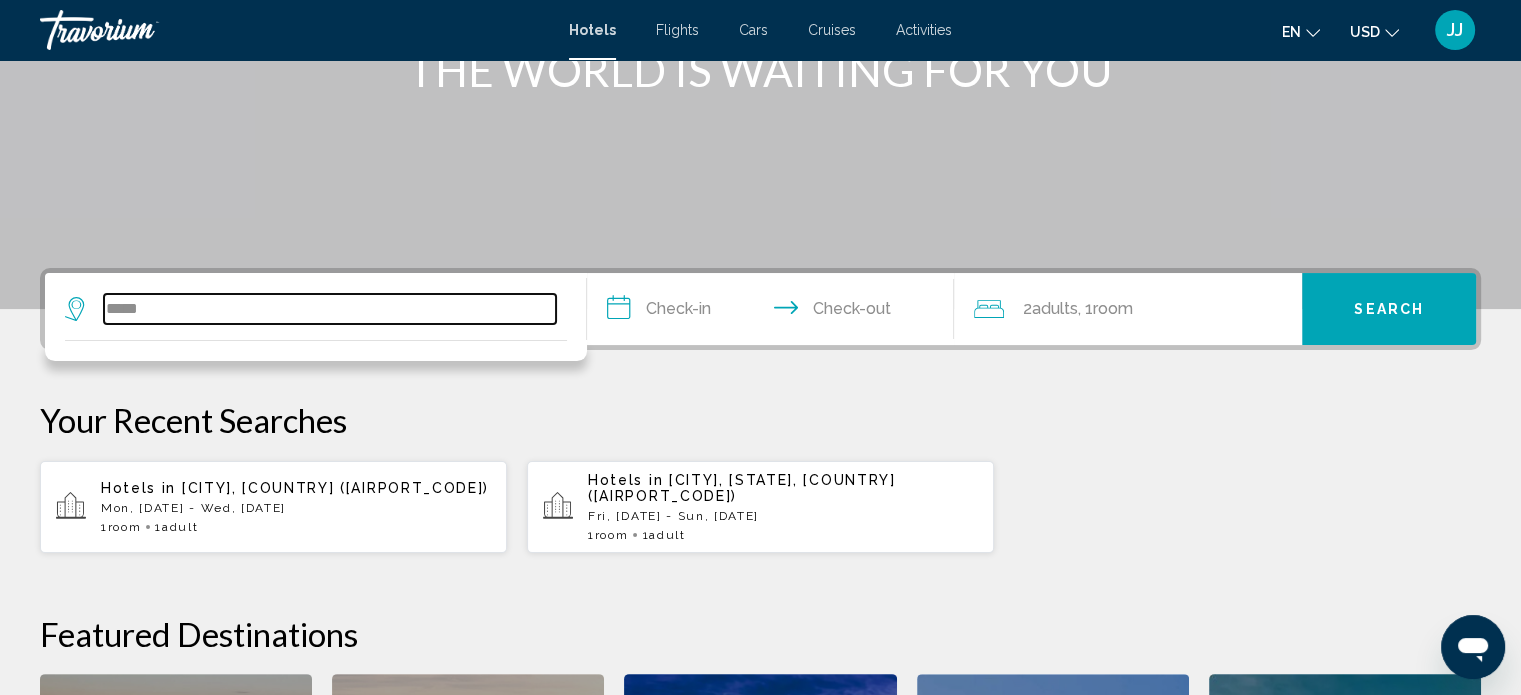 scroll, scrollTop: 300, scrollLeft: 0, axis: vertical 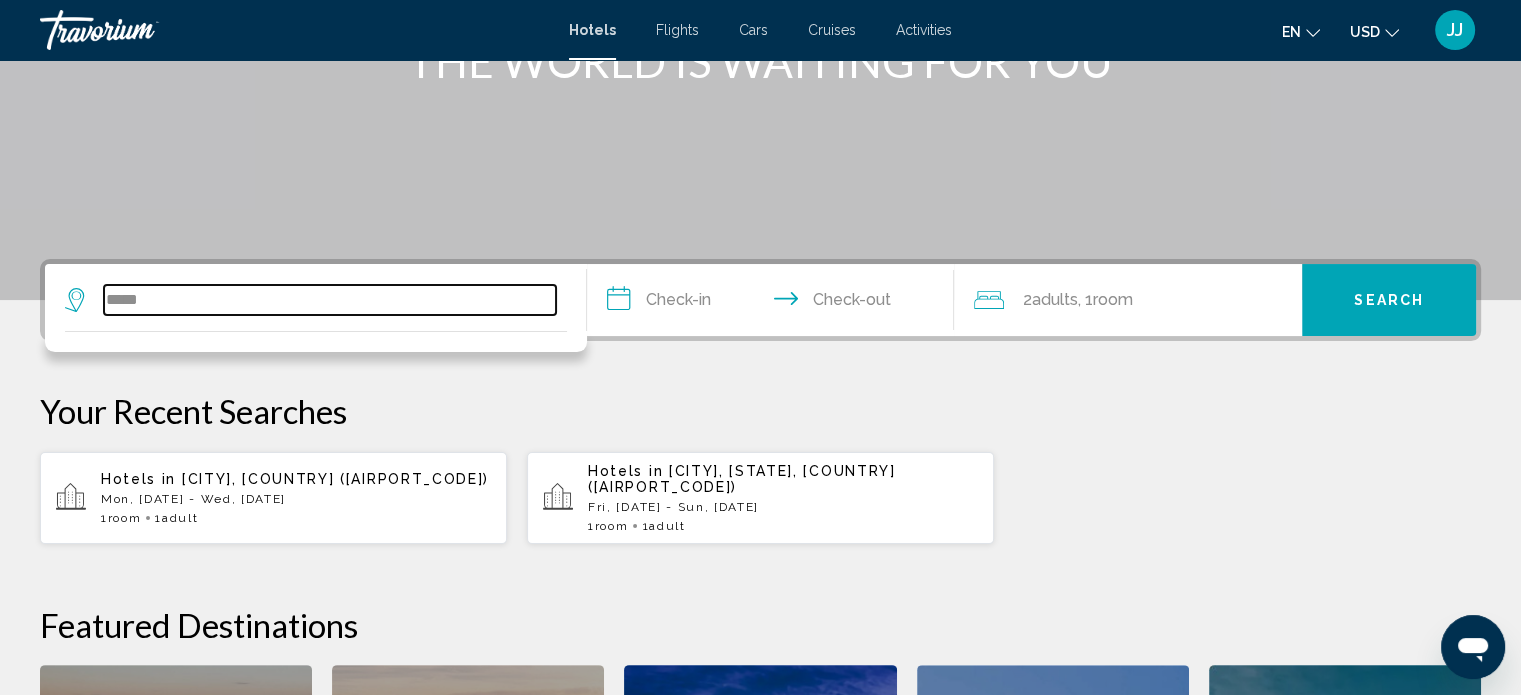 click on "*****" at bounding box center [330, 300] 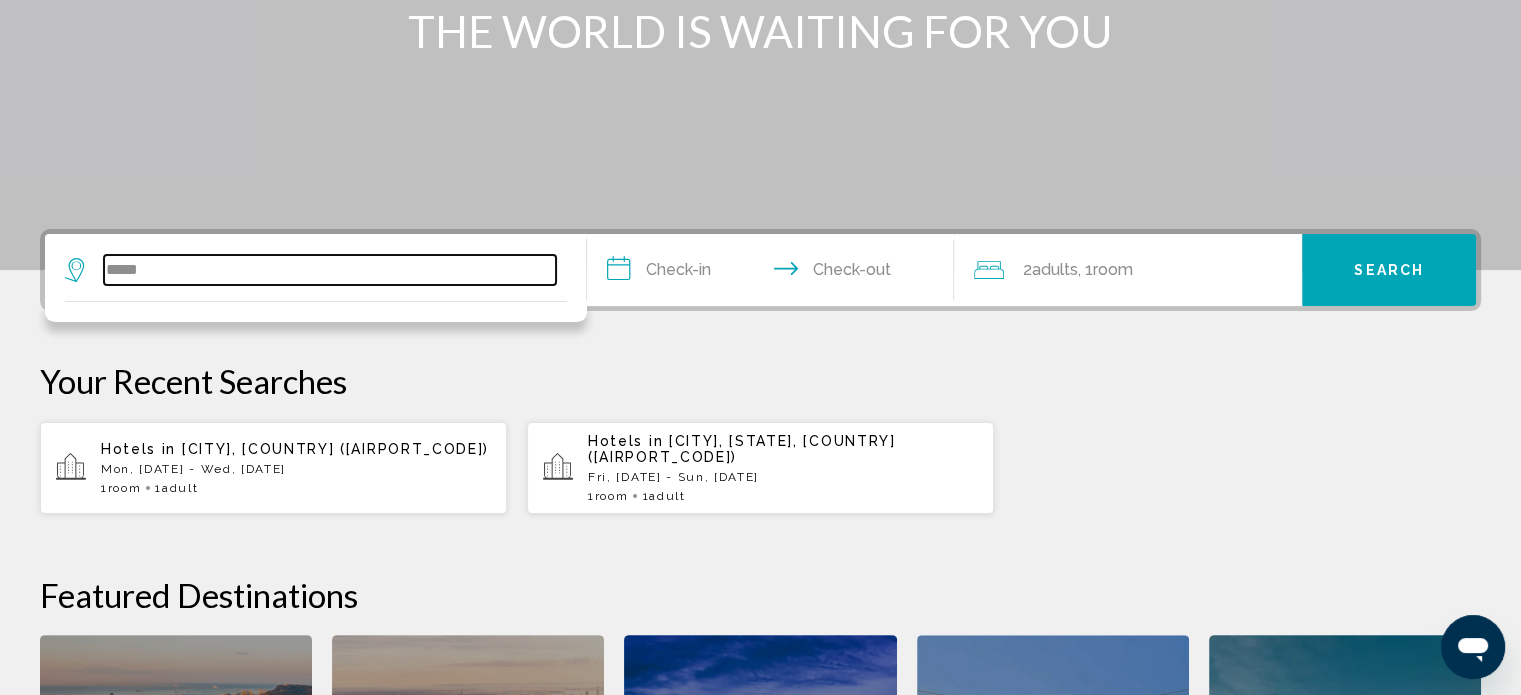 scroll, scrollTop: 400, scrollLeft: 0, axis: vertical 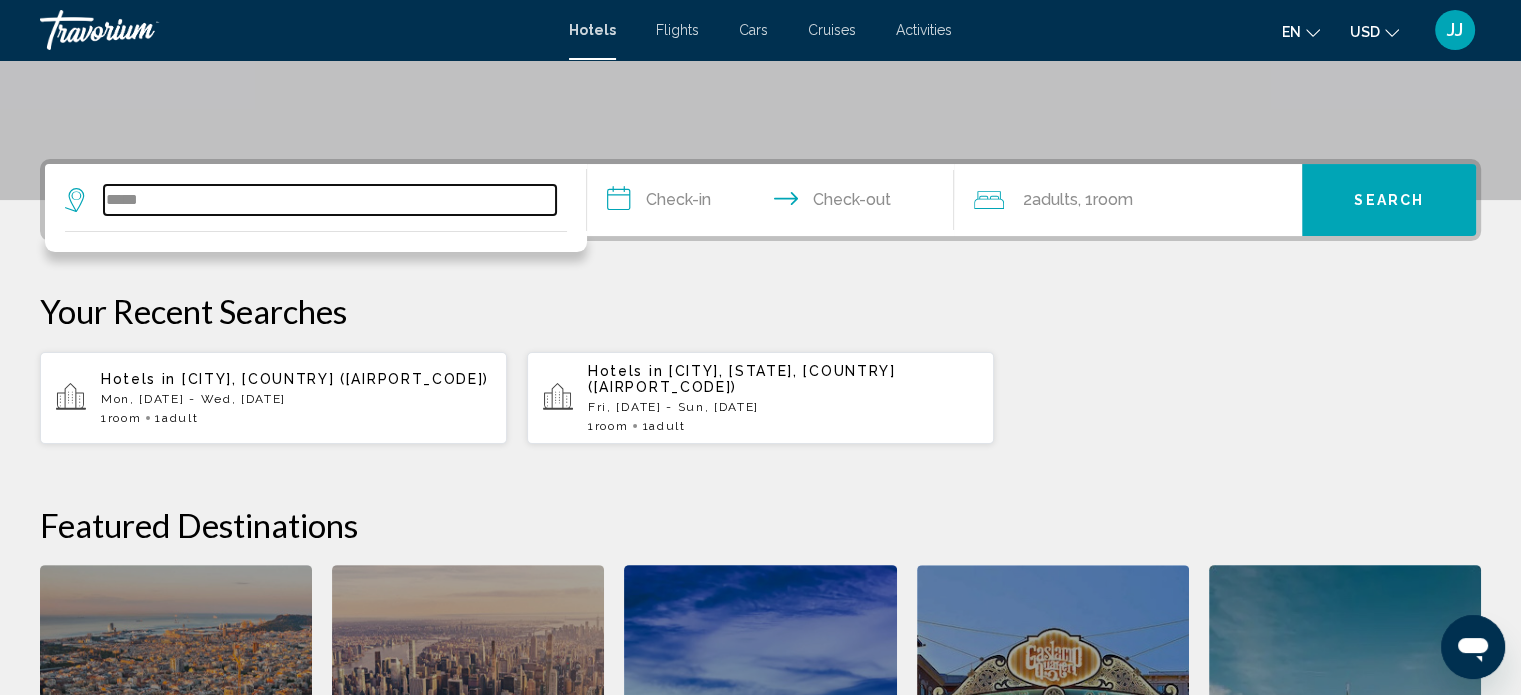 type on "*****" 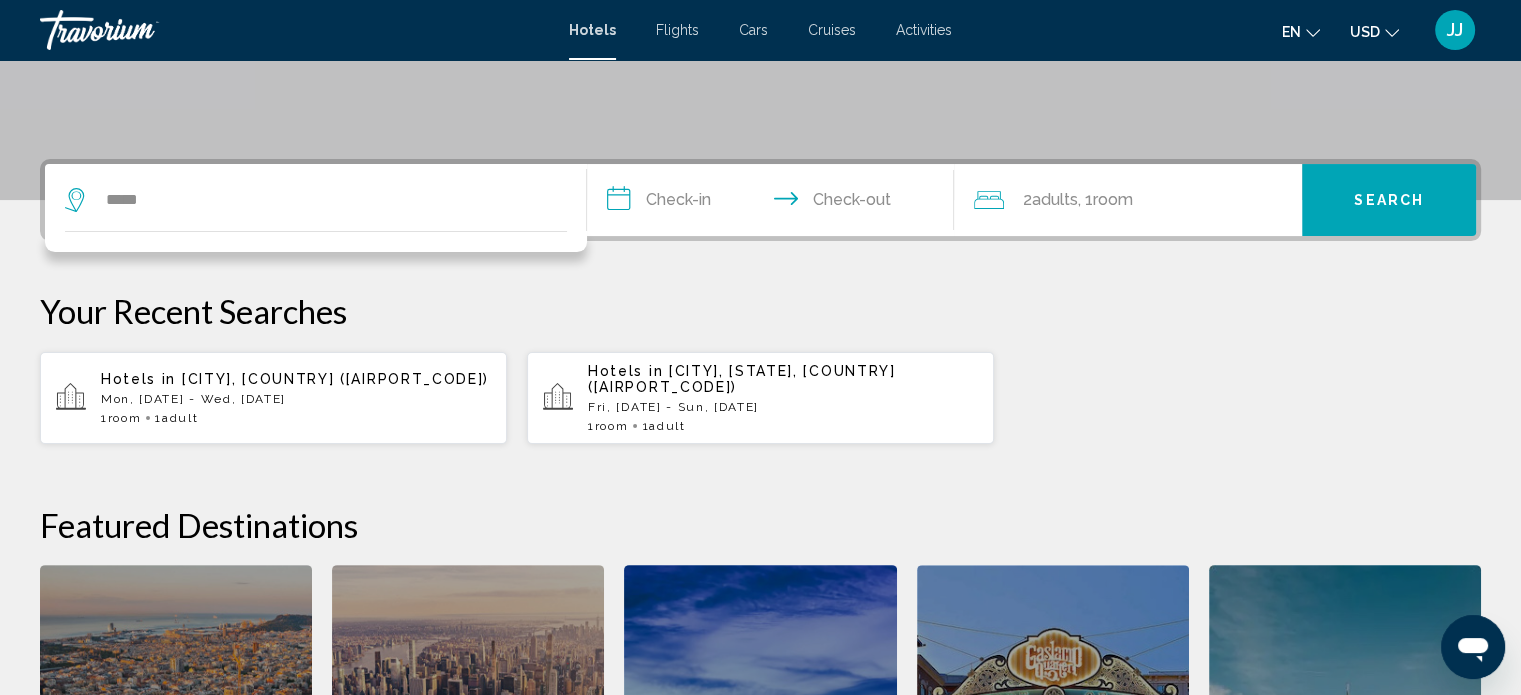 click at bounding box center [77, 200] 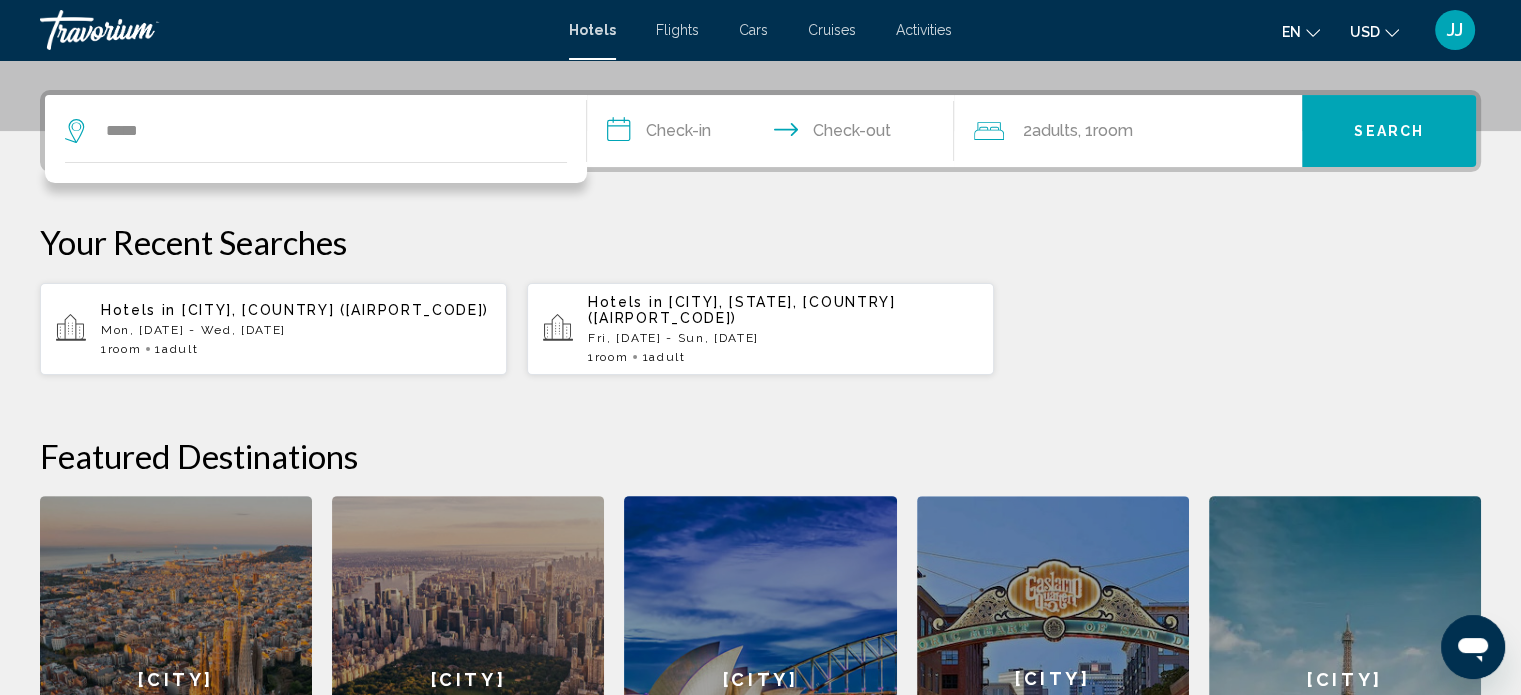 scroll, scrollTop: 493, scrollLeft: 0, axis: vertical 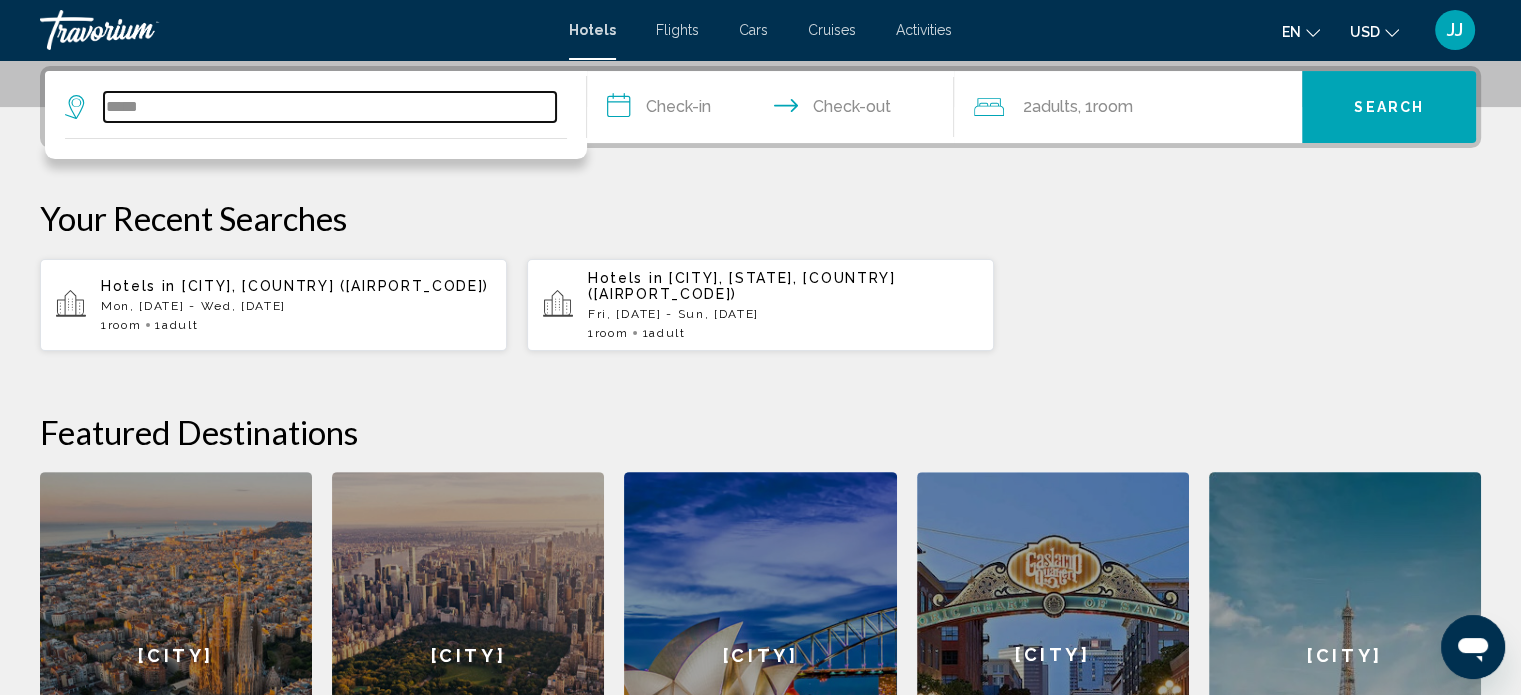click on "*****" at bounding box center [330, 107] 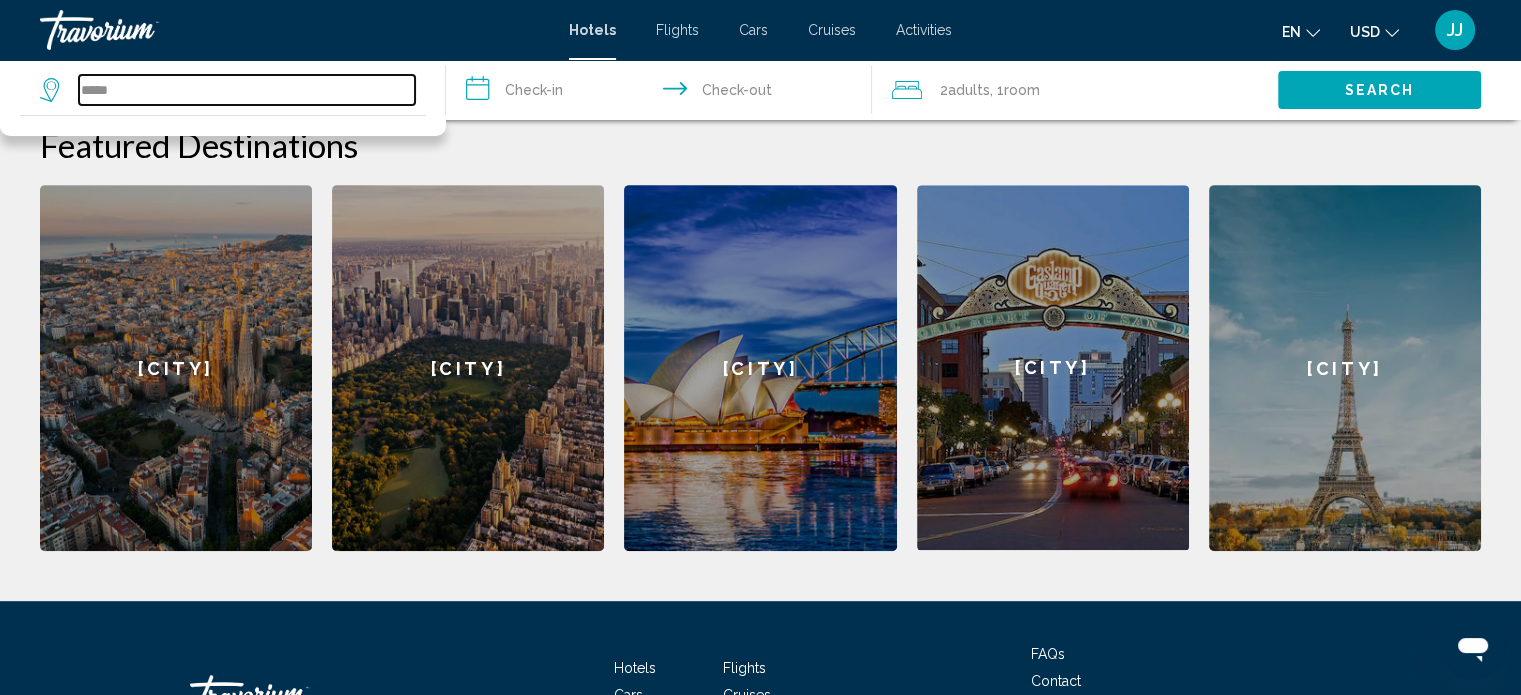 scroll, scrollTop: 814, scrollLeft: 0, axis: vertical 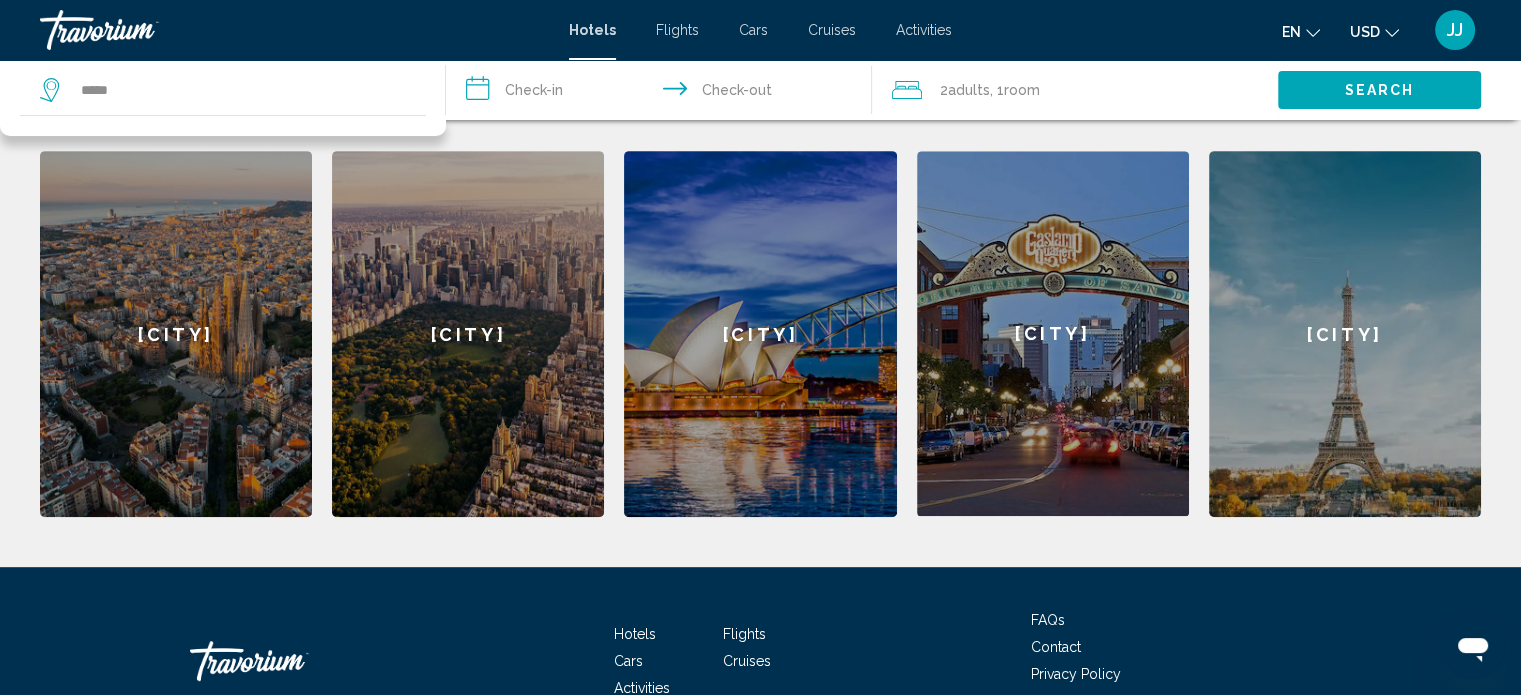 click on "Barcelona" at bounding box center (176, 334) 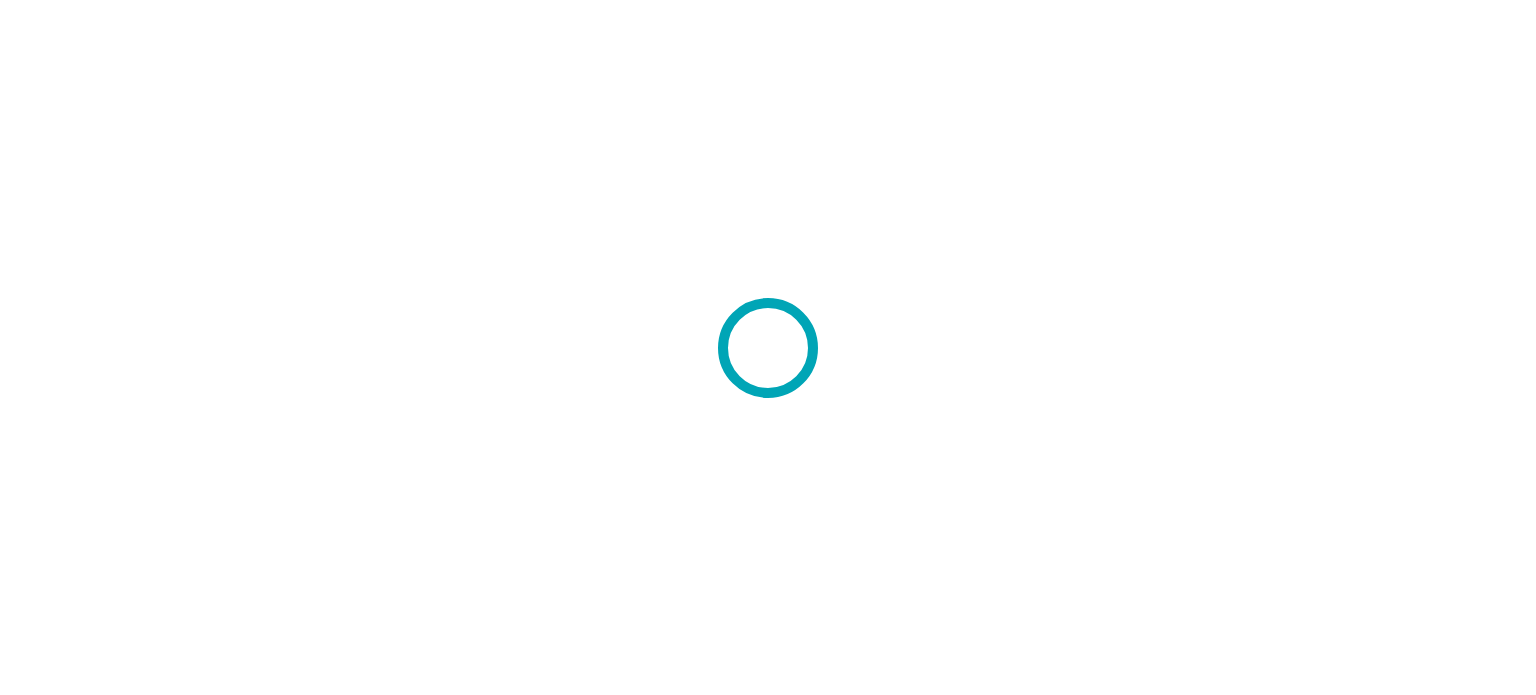 scroll, scrollTop: 0, scrollLeft: 0, axis: both 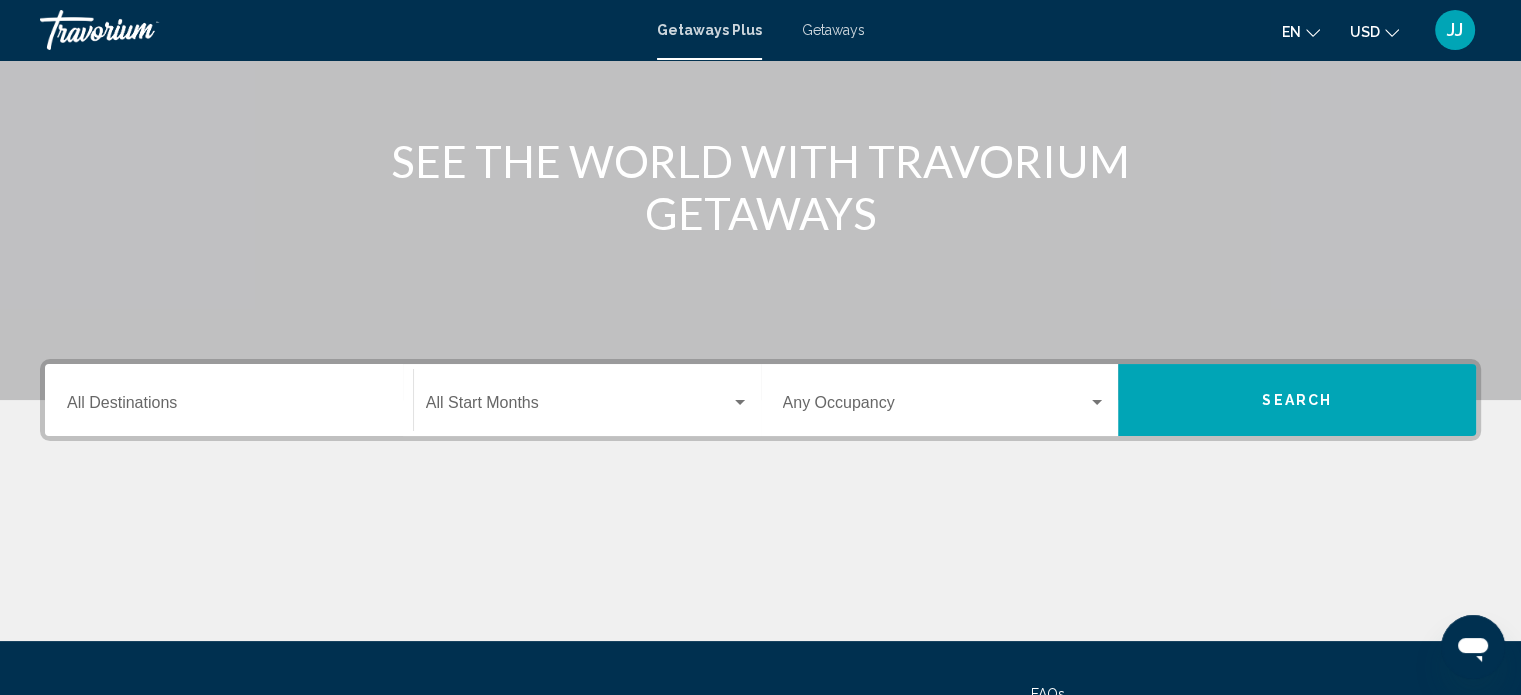click at bounding box center [936, 407] 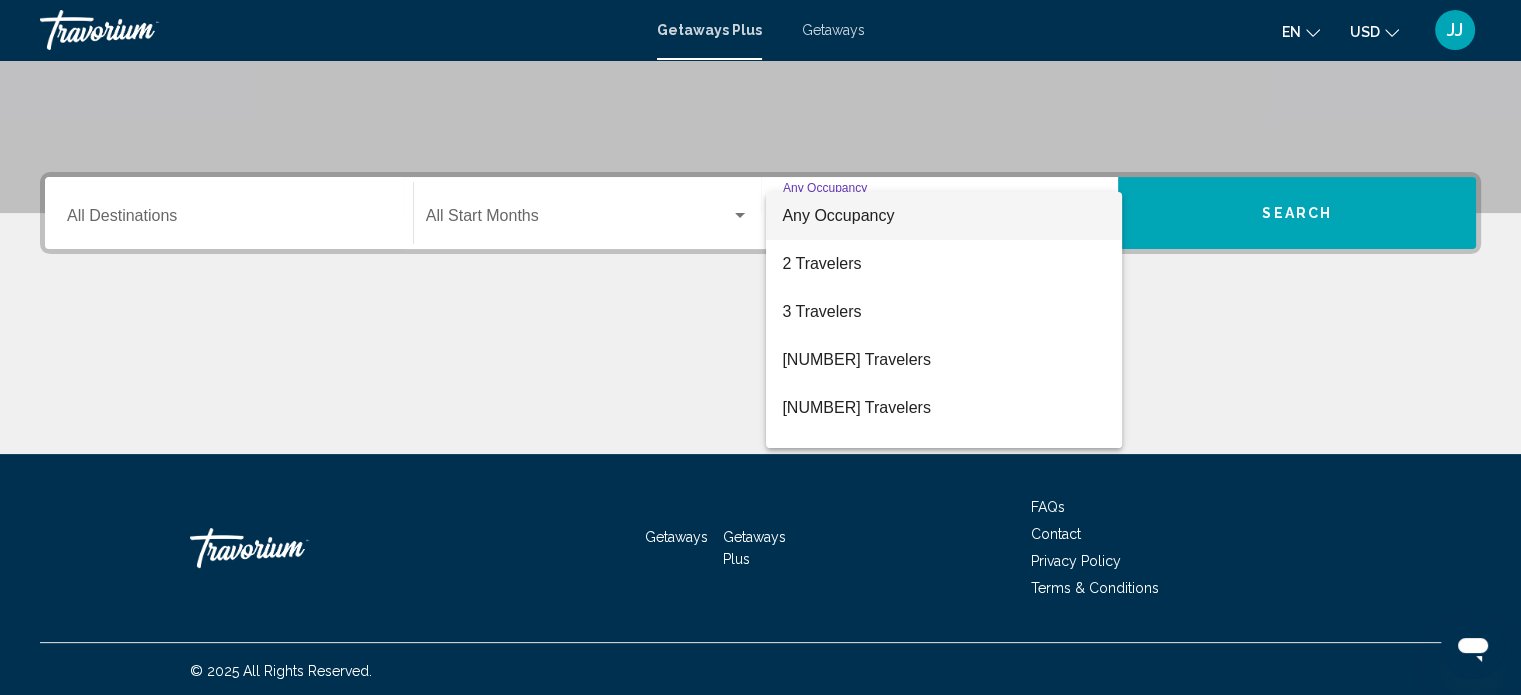 scroll, scrollTop: 390, scrollLeft: 0, axis: vertical 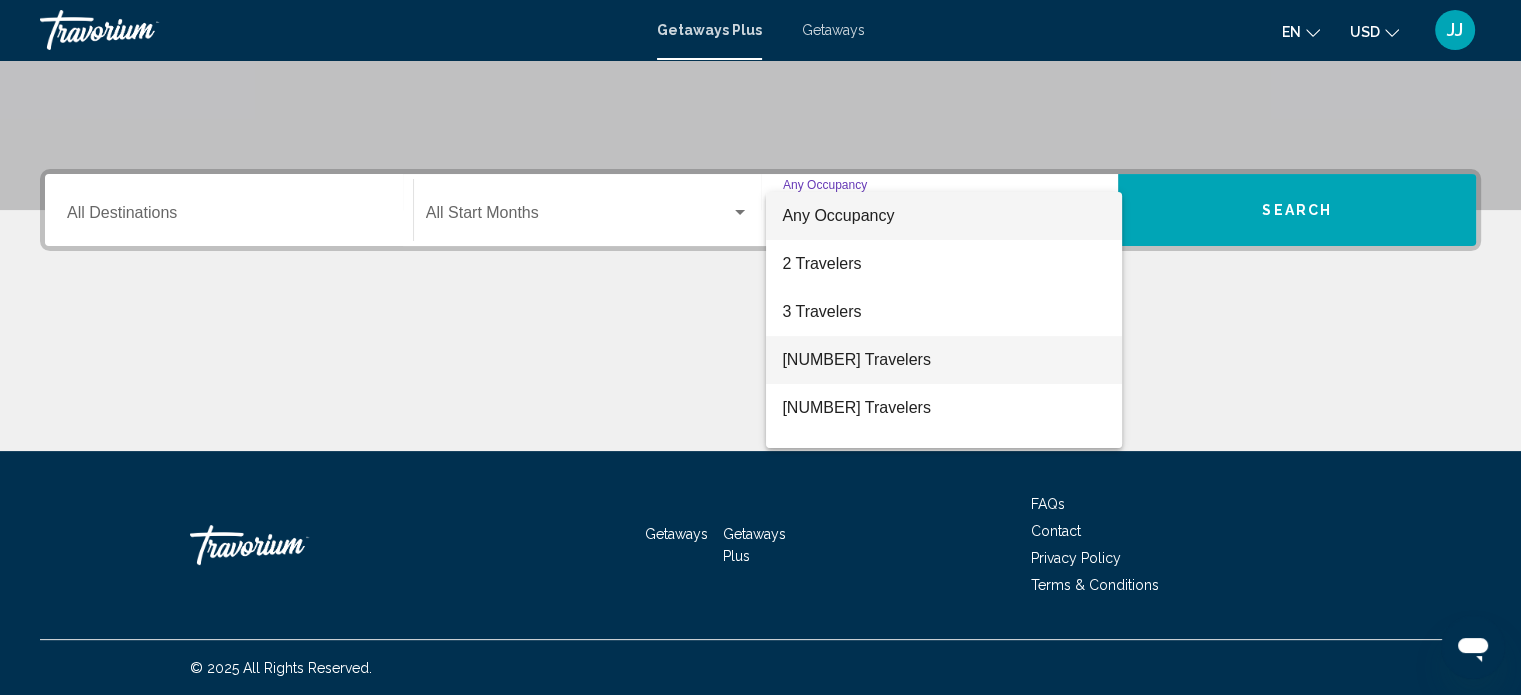 click on "[NUMBER] Travelers" at bounding box center (944, 360) 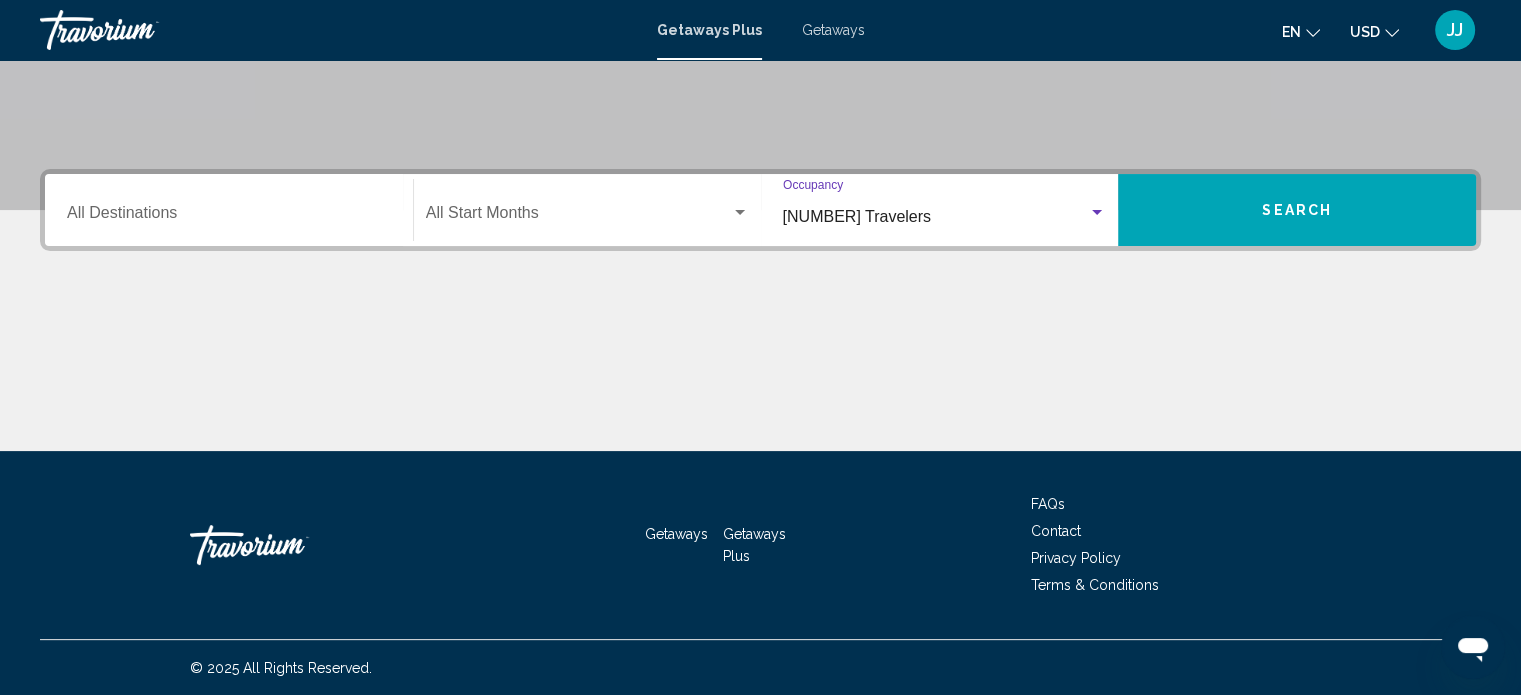 click on "Destination All Destinations" at bounding box center (229, 210) 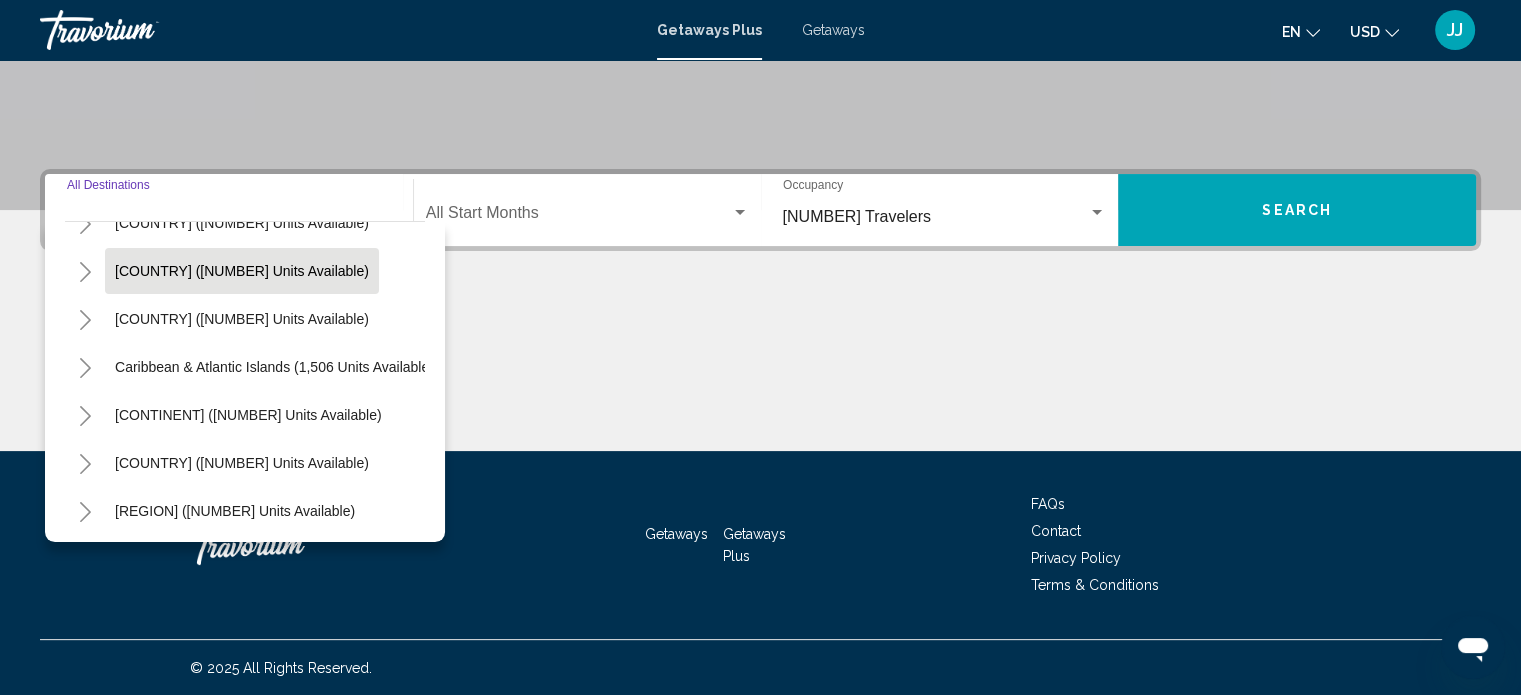 scroll, scrollTop: 200, scrollLeft: 0, axis: vertical 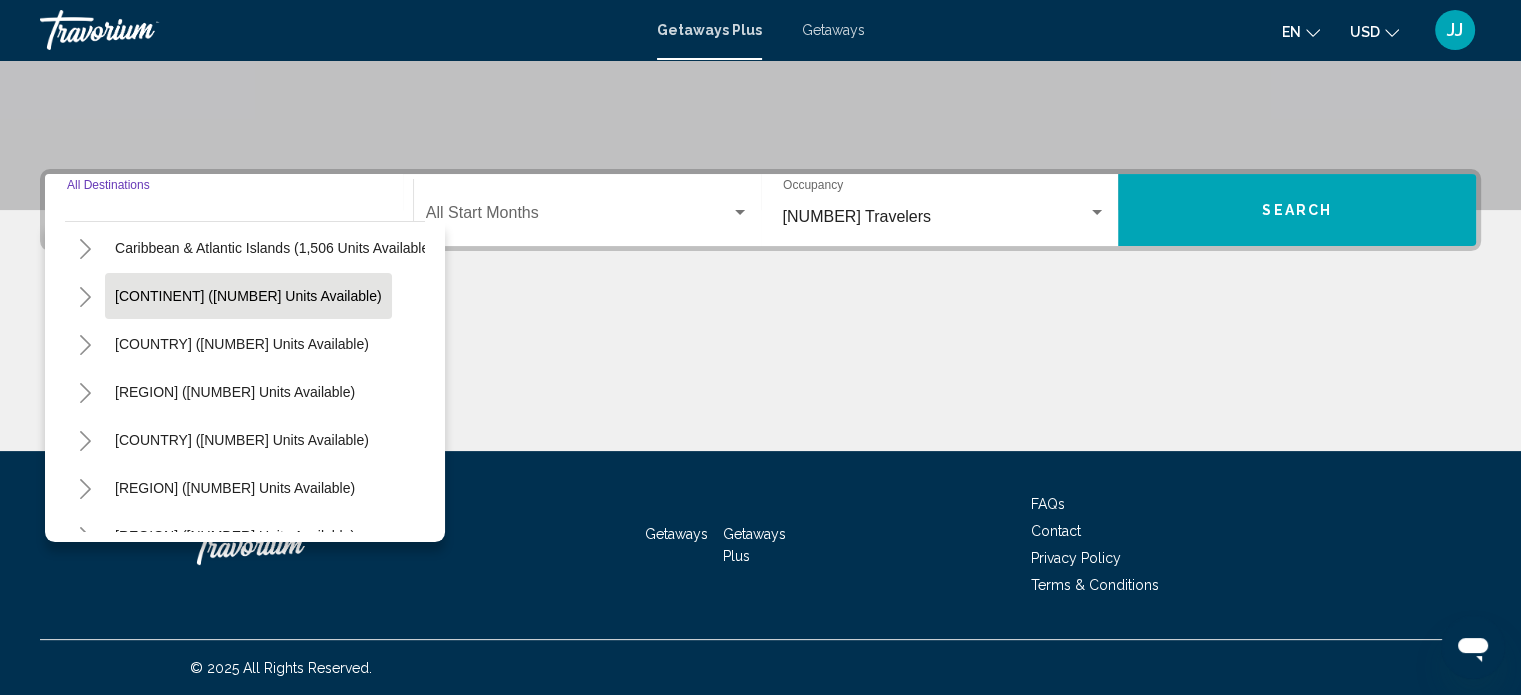 click on "[CONTINENT] ([NUMBER] units available)" at bounding box center (242, 104) 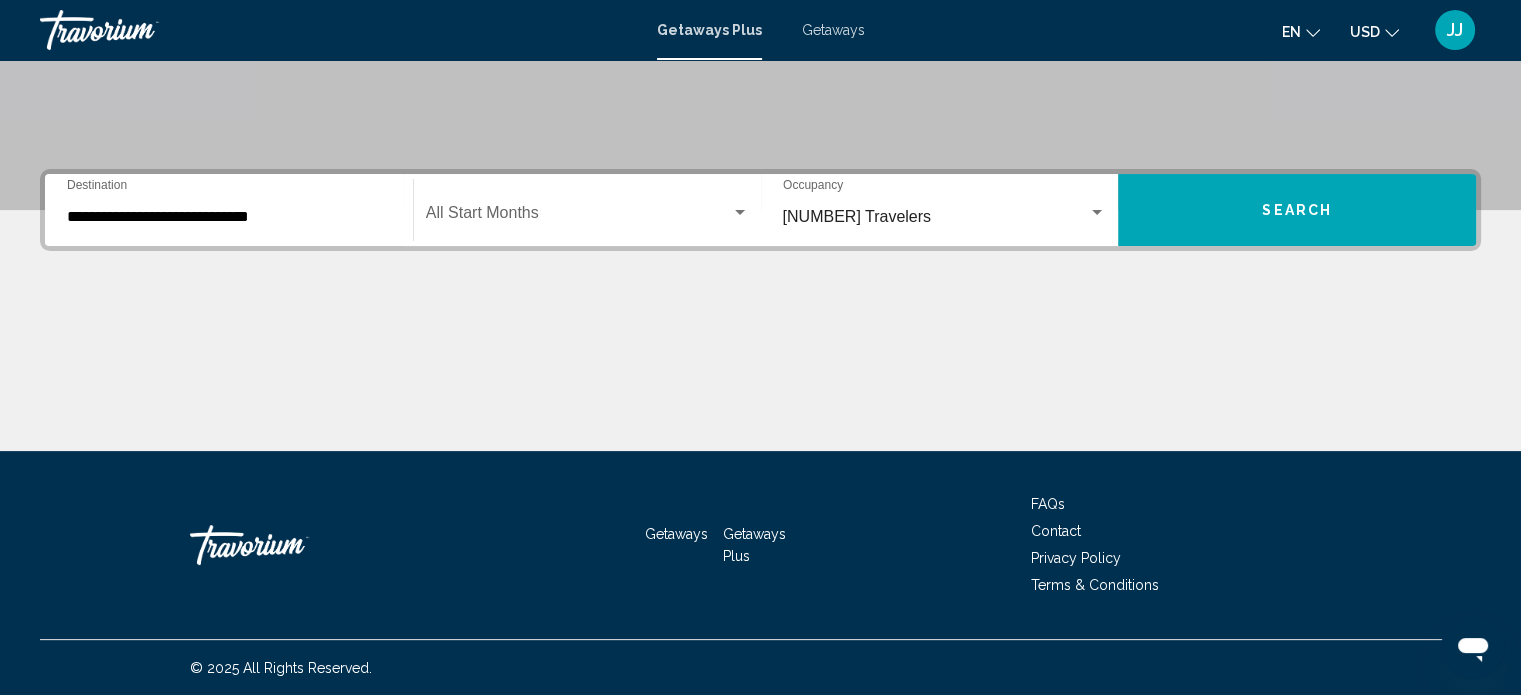 click on "Start Month All Start Months" at bounding box center (587, 210) 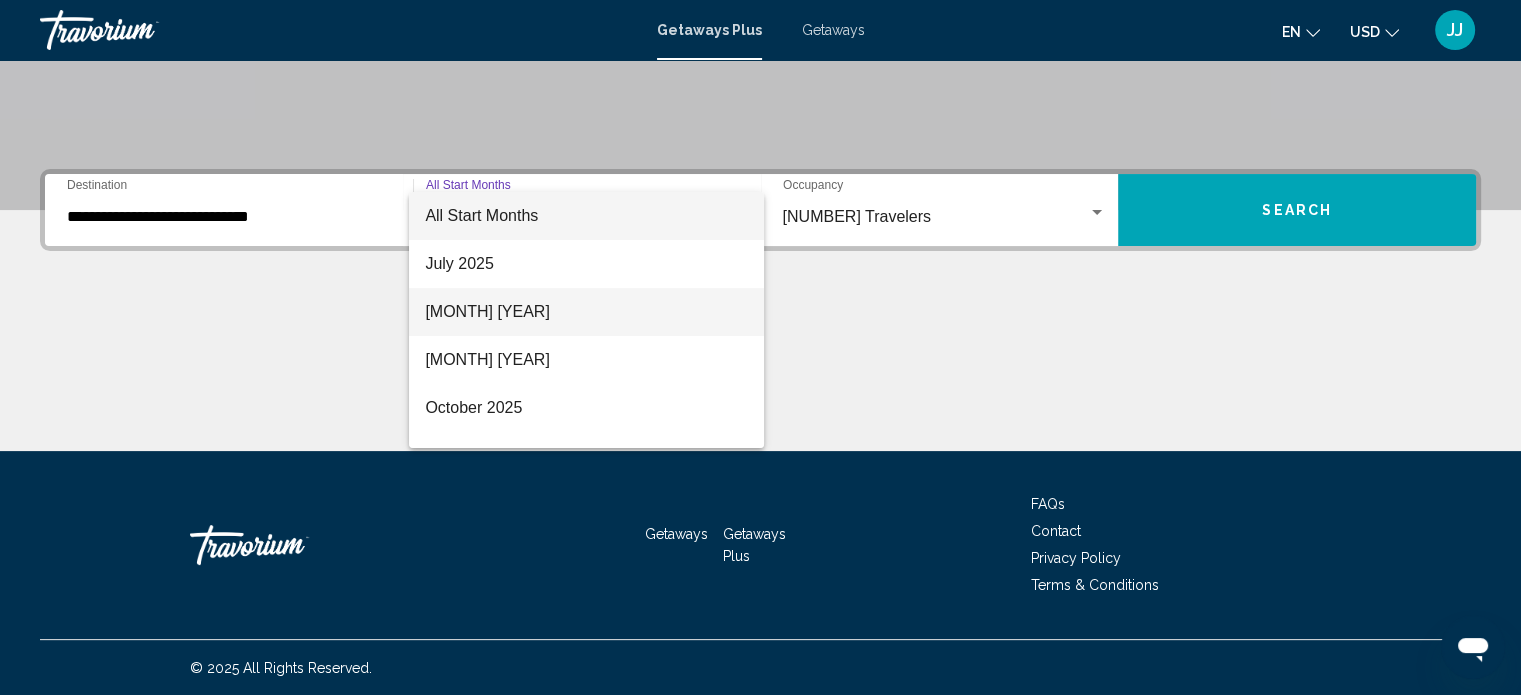 click on "[MONTH] [YEAR]" at bounding box center [586, 312] 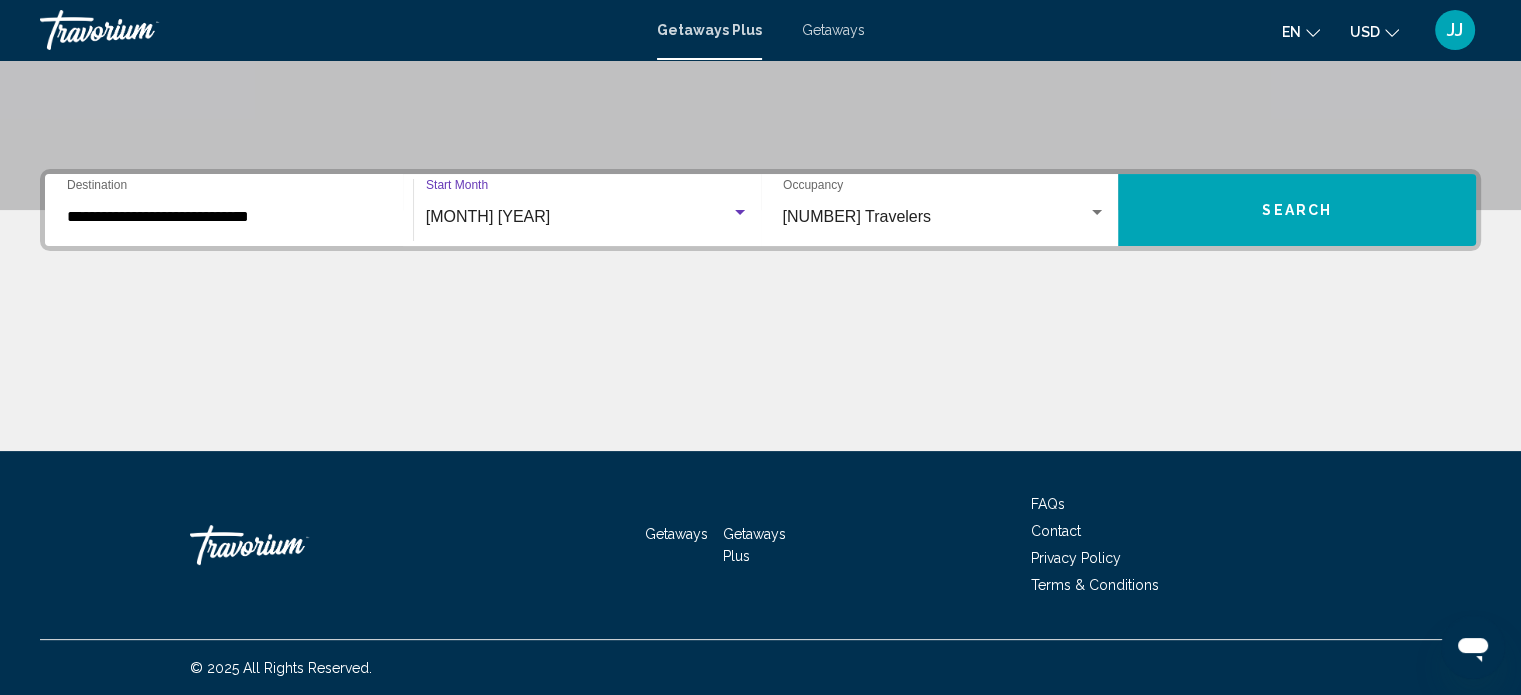 click on "Search" at bounding box center (1297, 210) 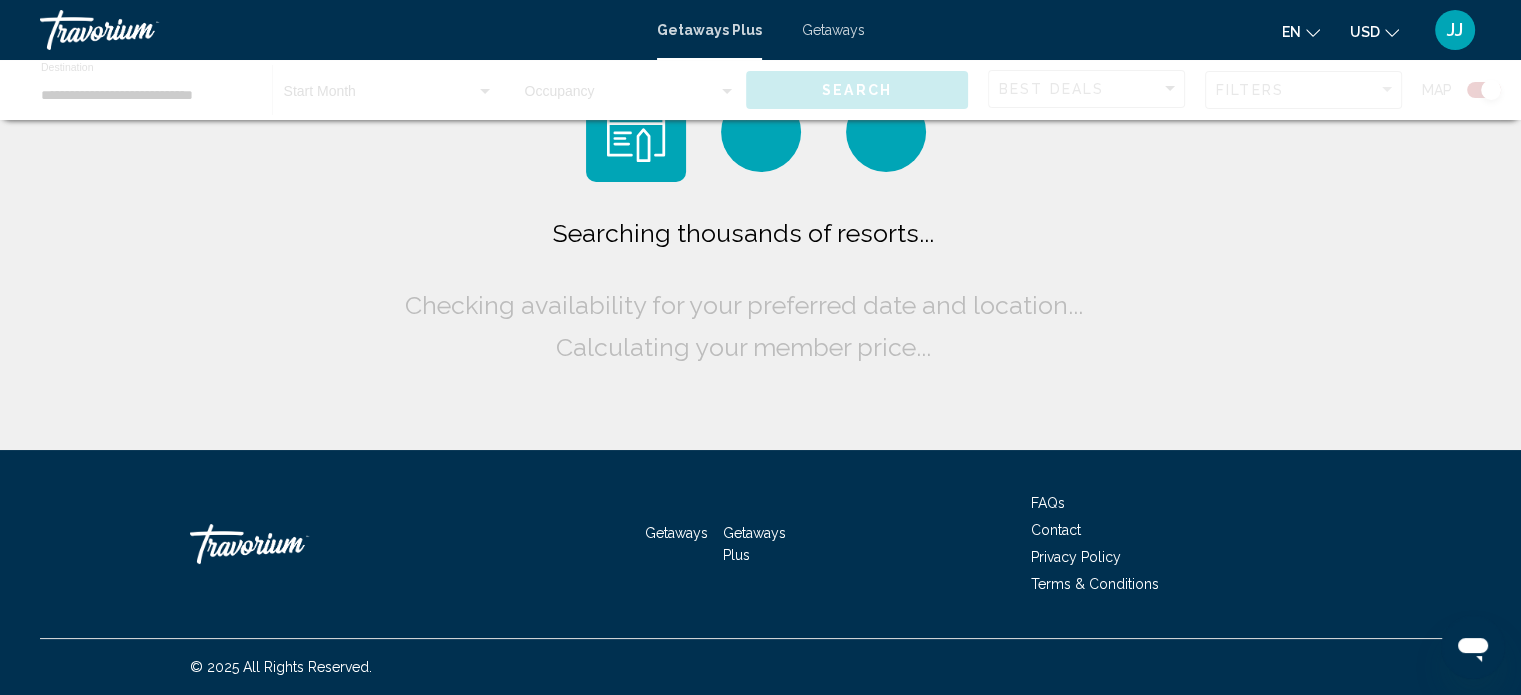 scroll, scrollTop: 0, scrollLeft: 0, axis: both 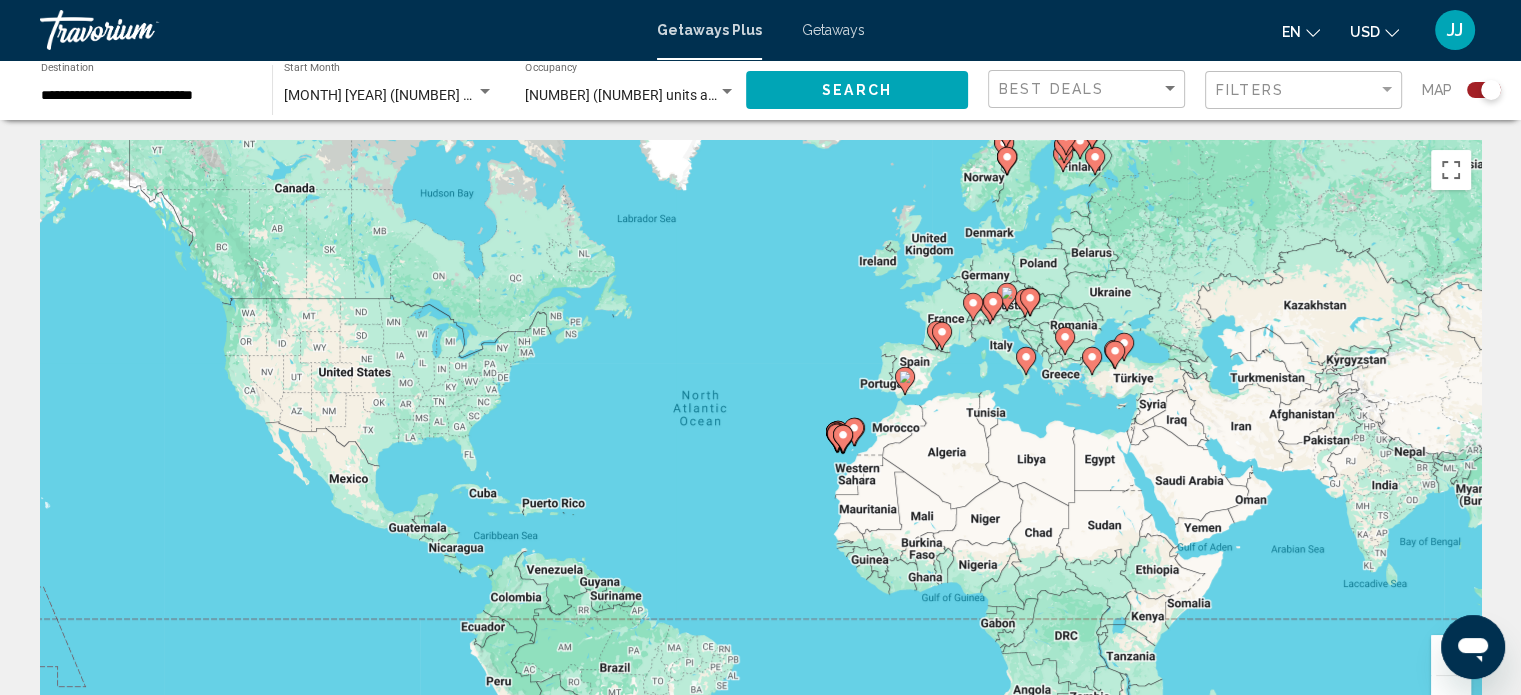 click at bounding box center [1491, 90] 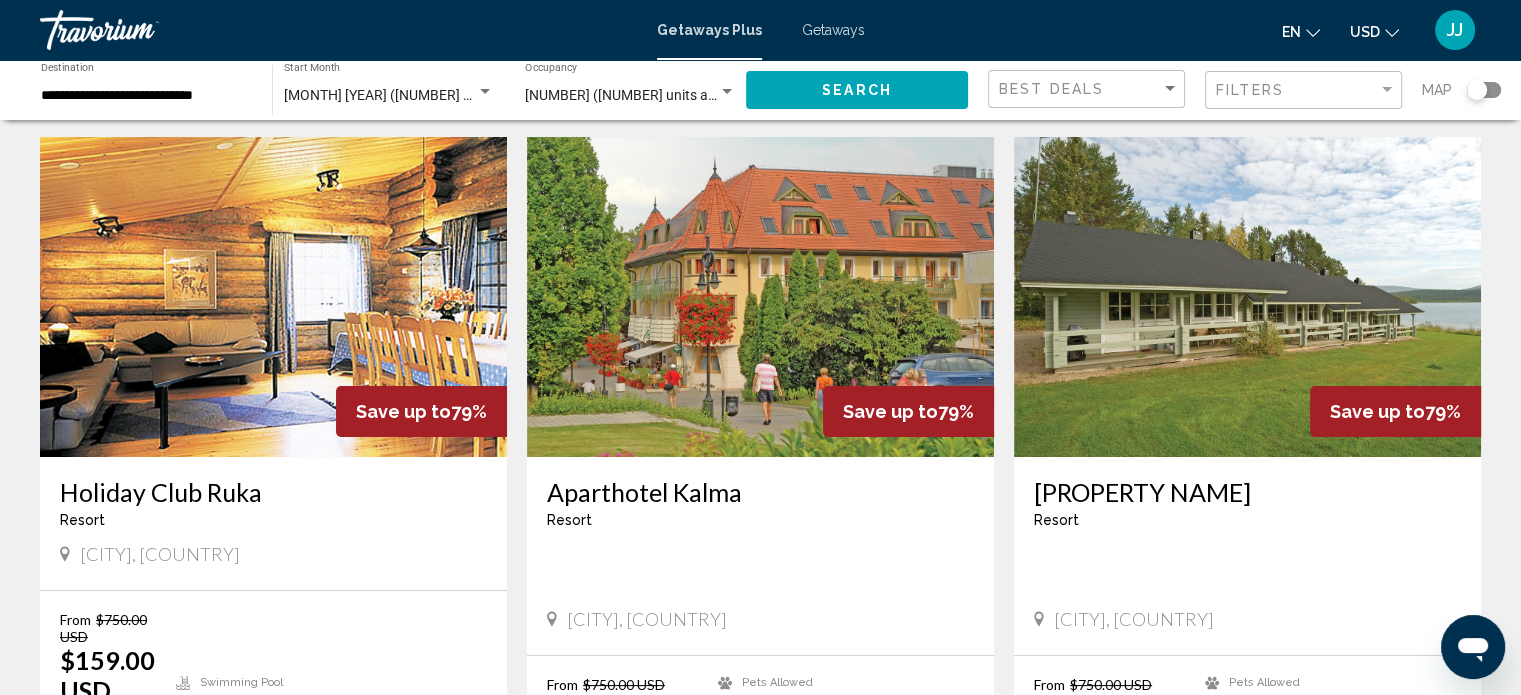 scroll, scrollTop: 0, scrollLeft: 0, axis: both 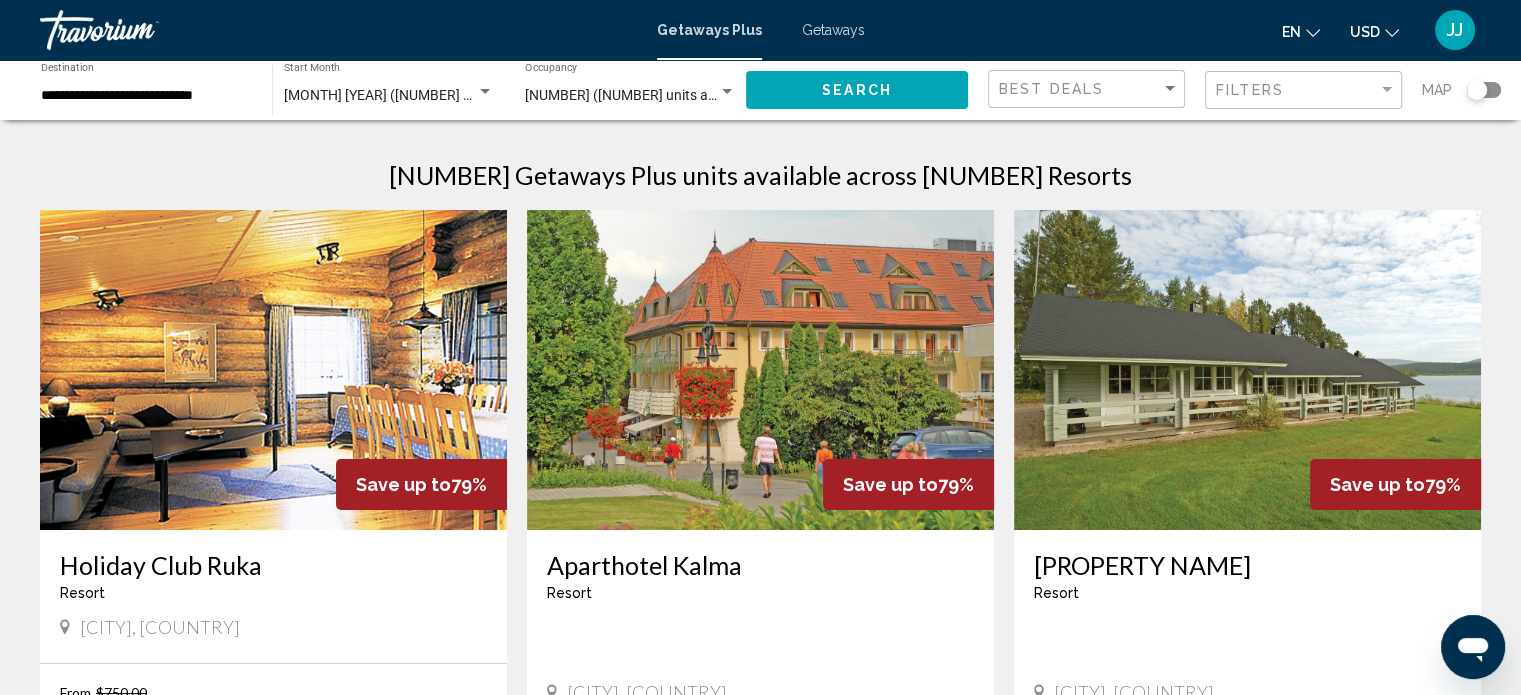 click on "**********" at bounding box center [146, 96] 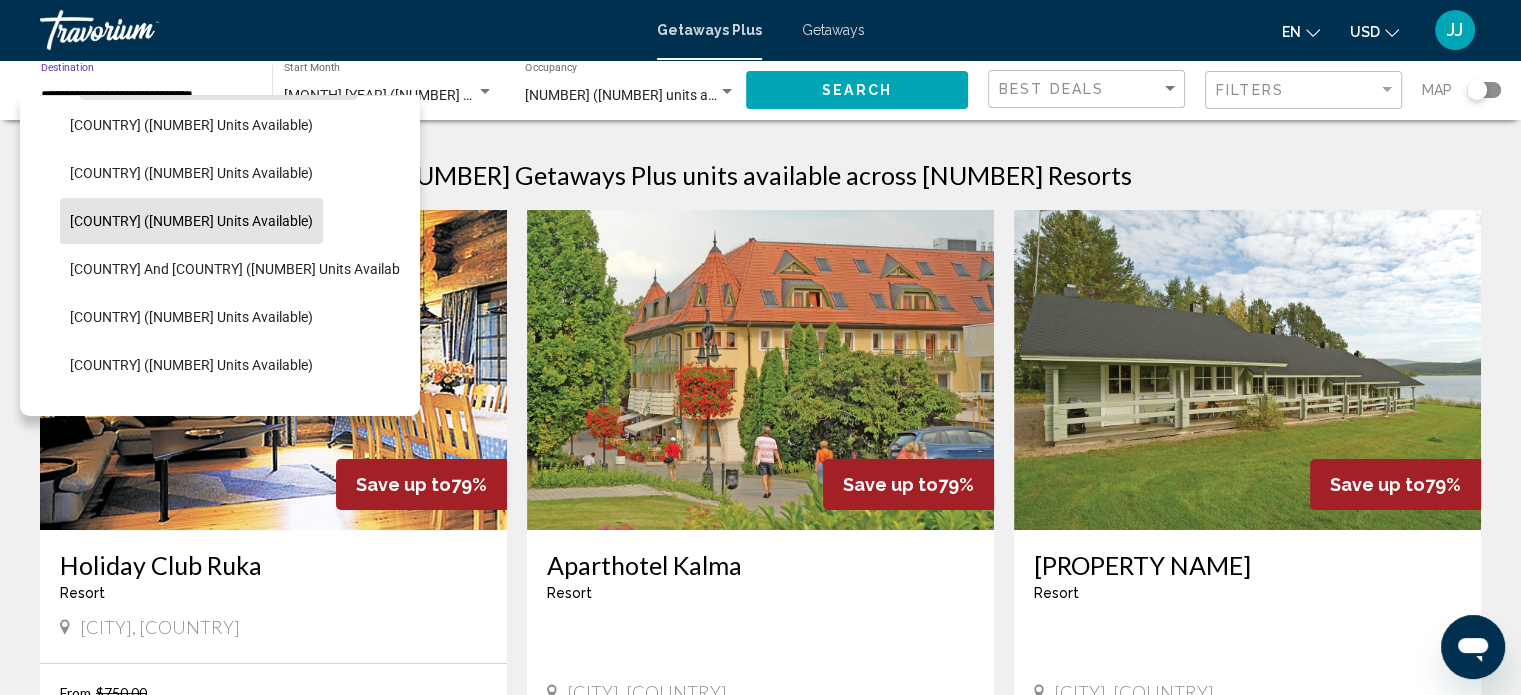 scroll, scrollTop: 326, scrollLeft: 0, axis: vertical 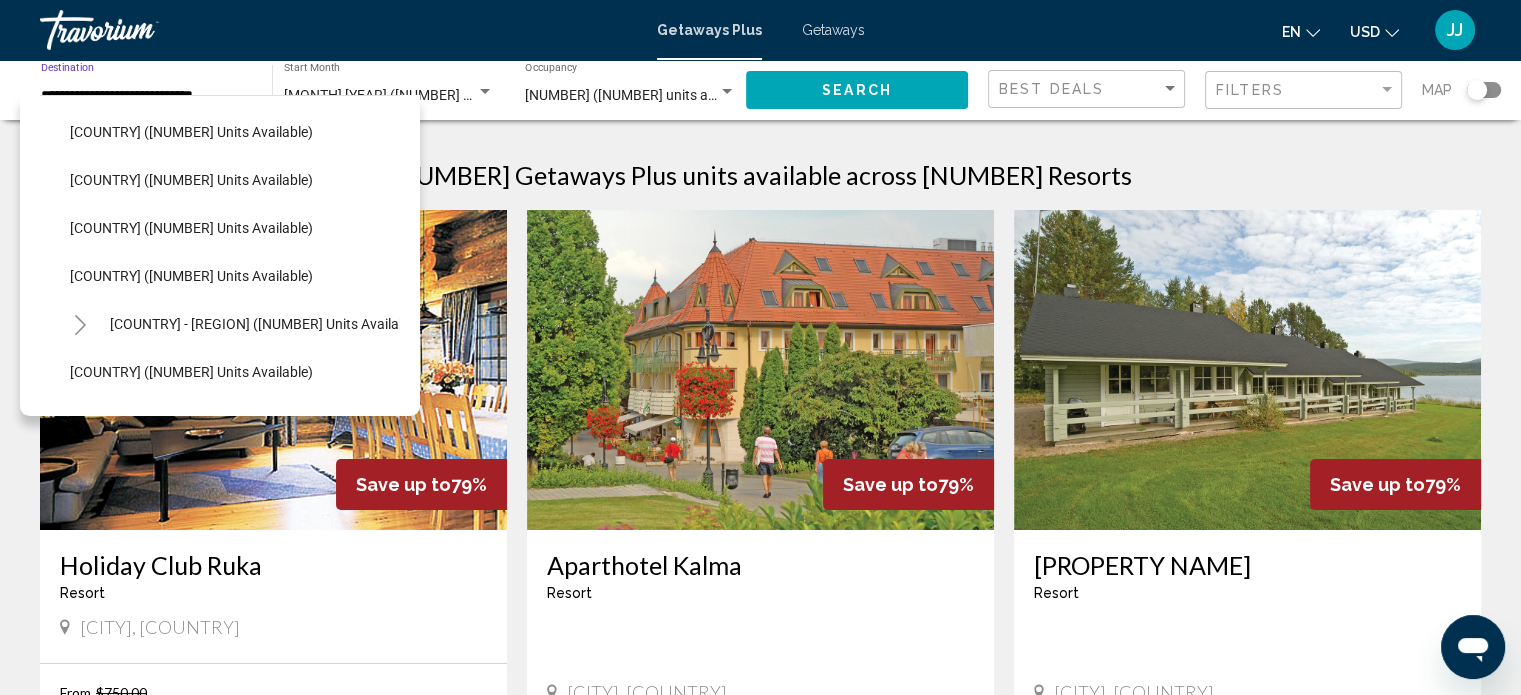 click at bounding box center (80, 325) 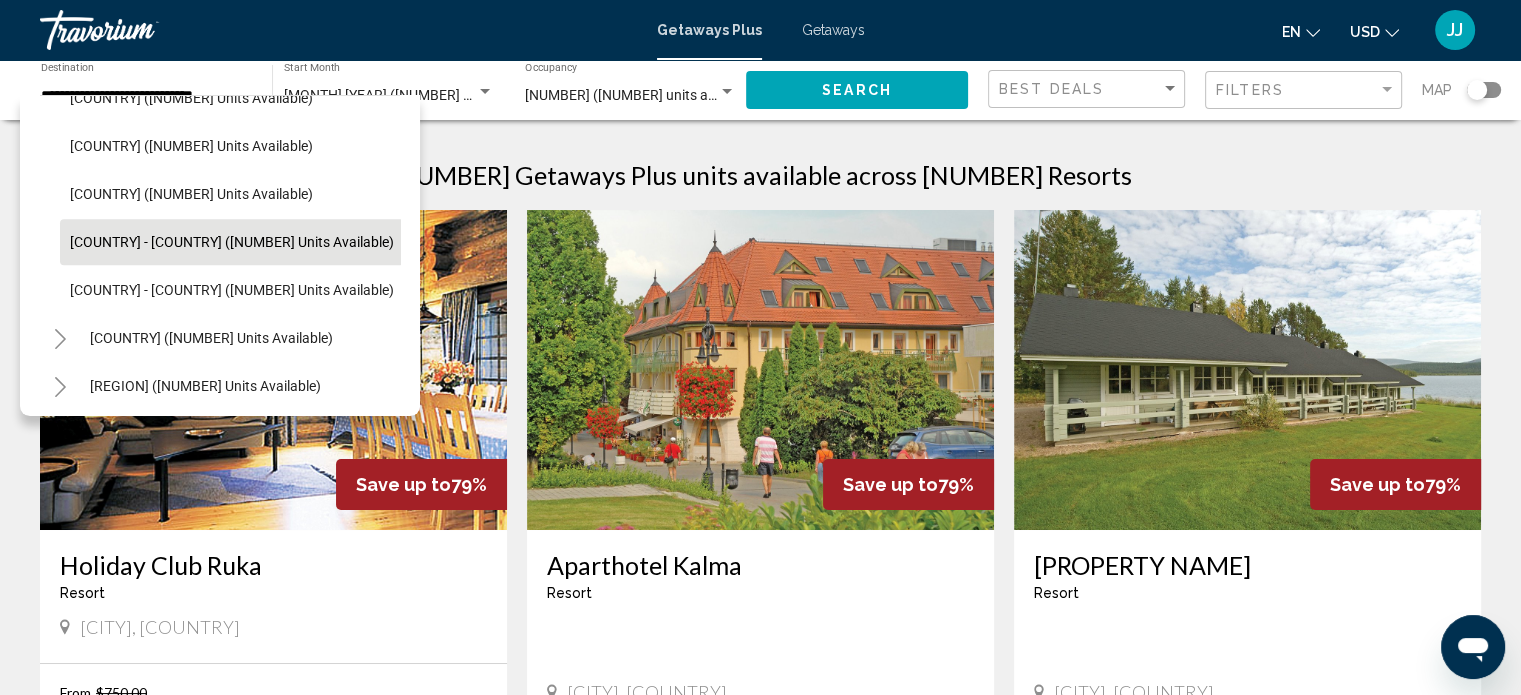 scroll, scrollTop: 1026, scrollLeft: 0, axis: vertical 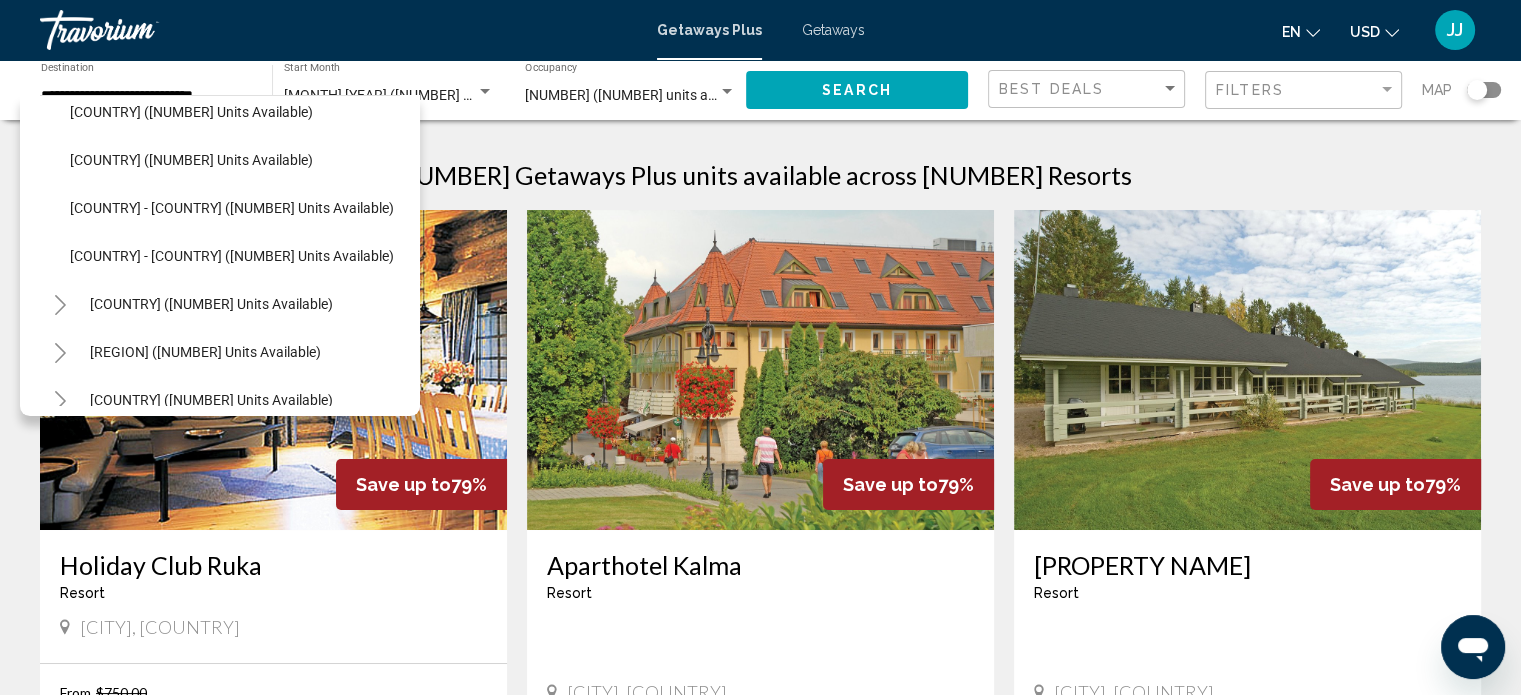 click on "**********" at bounding box center (760, 1611) 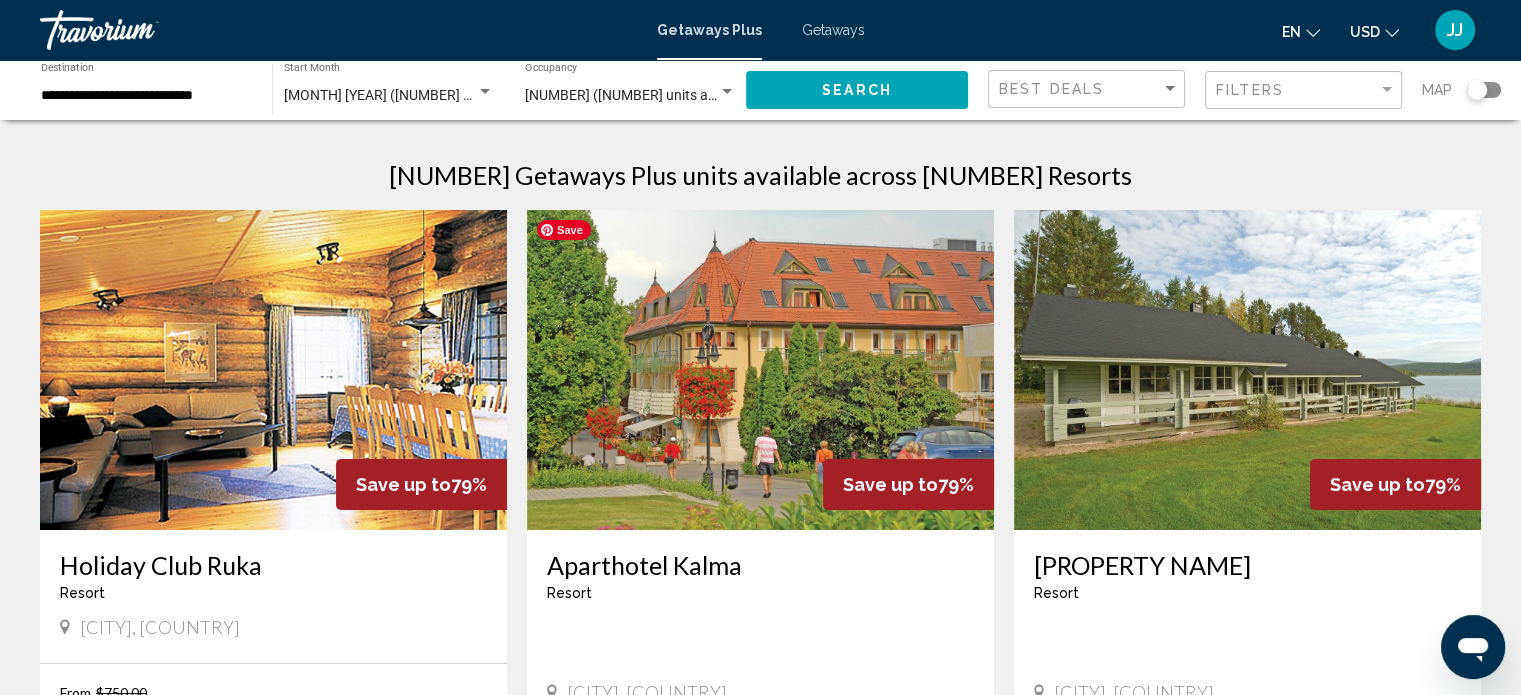 scroll, scrollTop: 500, scrollLeft: 0, axis: vertical 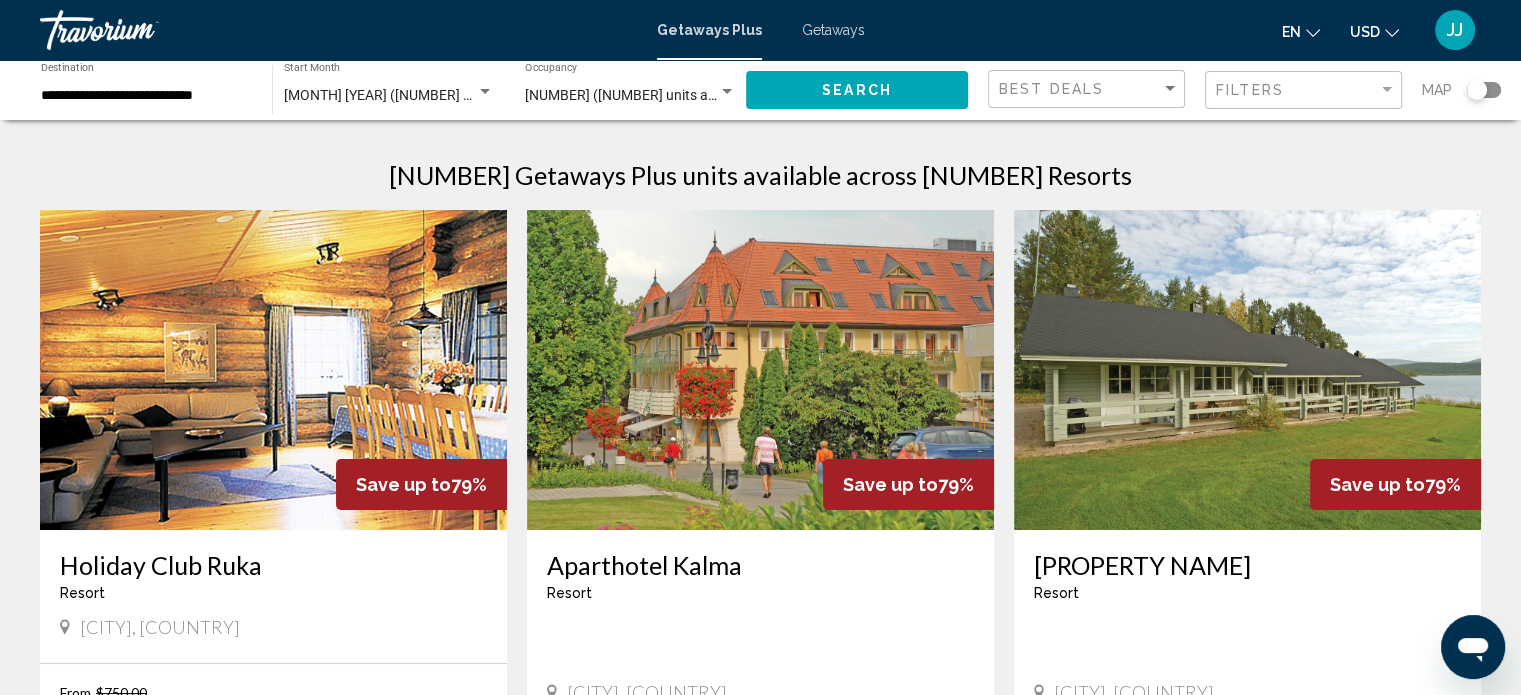 click on "**********" at bounding box center (146, 96) 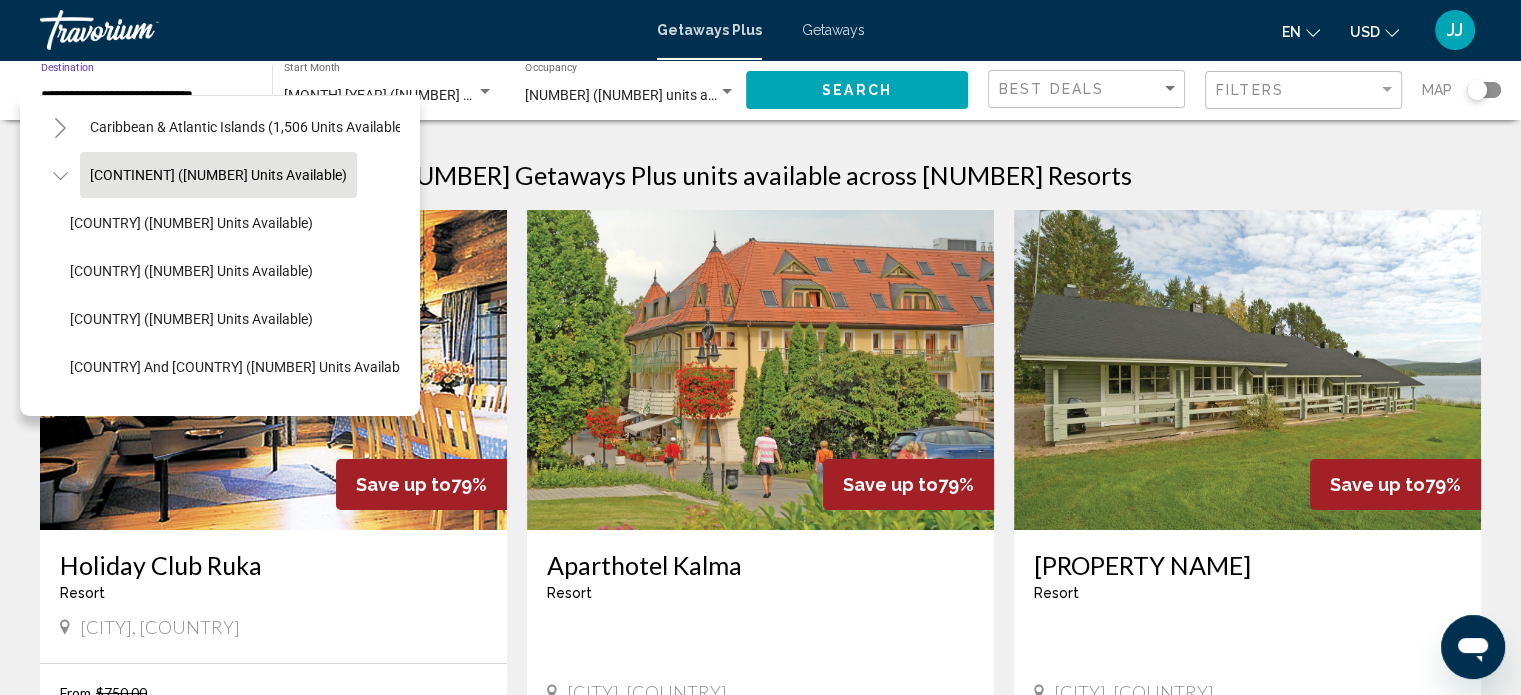 scroll, scrollTop: 226, scrollLeft: 0, axis: vertical 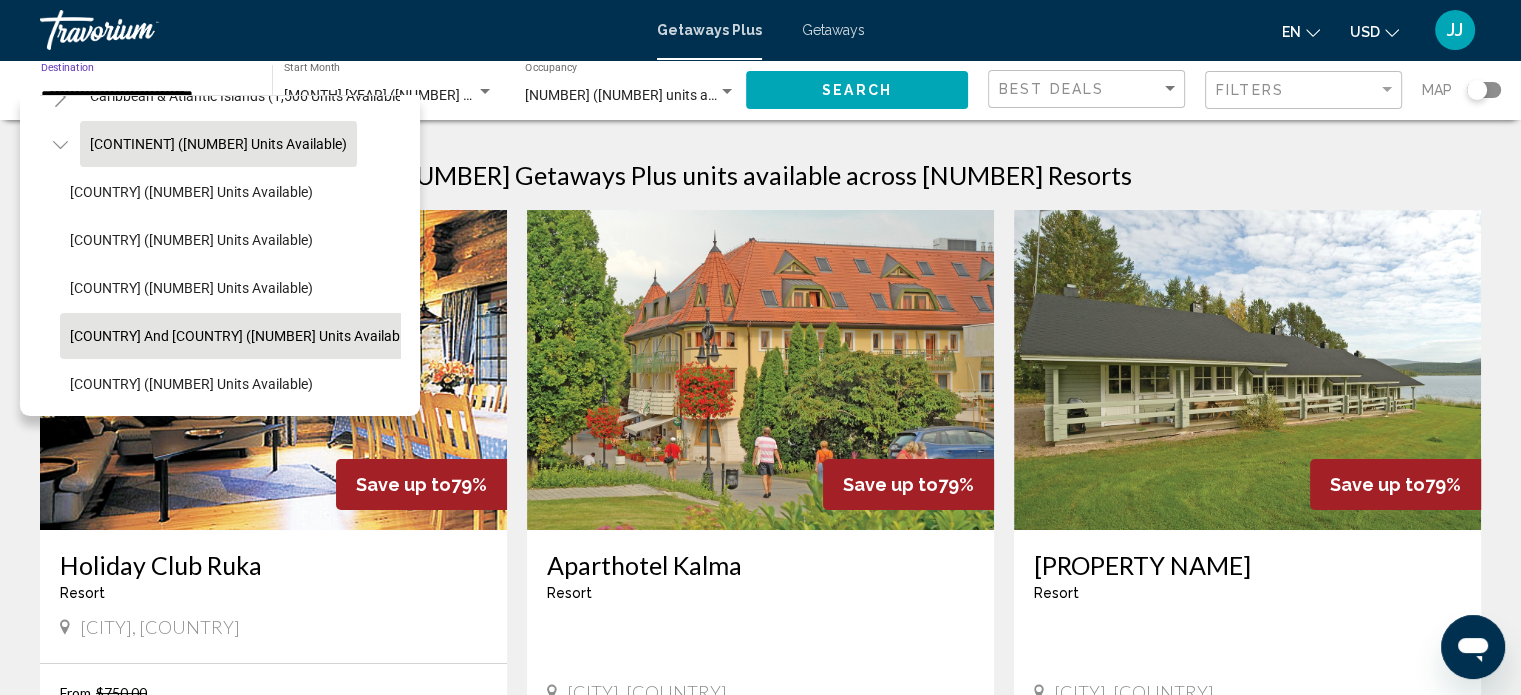 click on "[COUNTRY] and [COUNTRY] ([NUMBER] units available)" at bounding box center [191, 192] 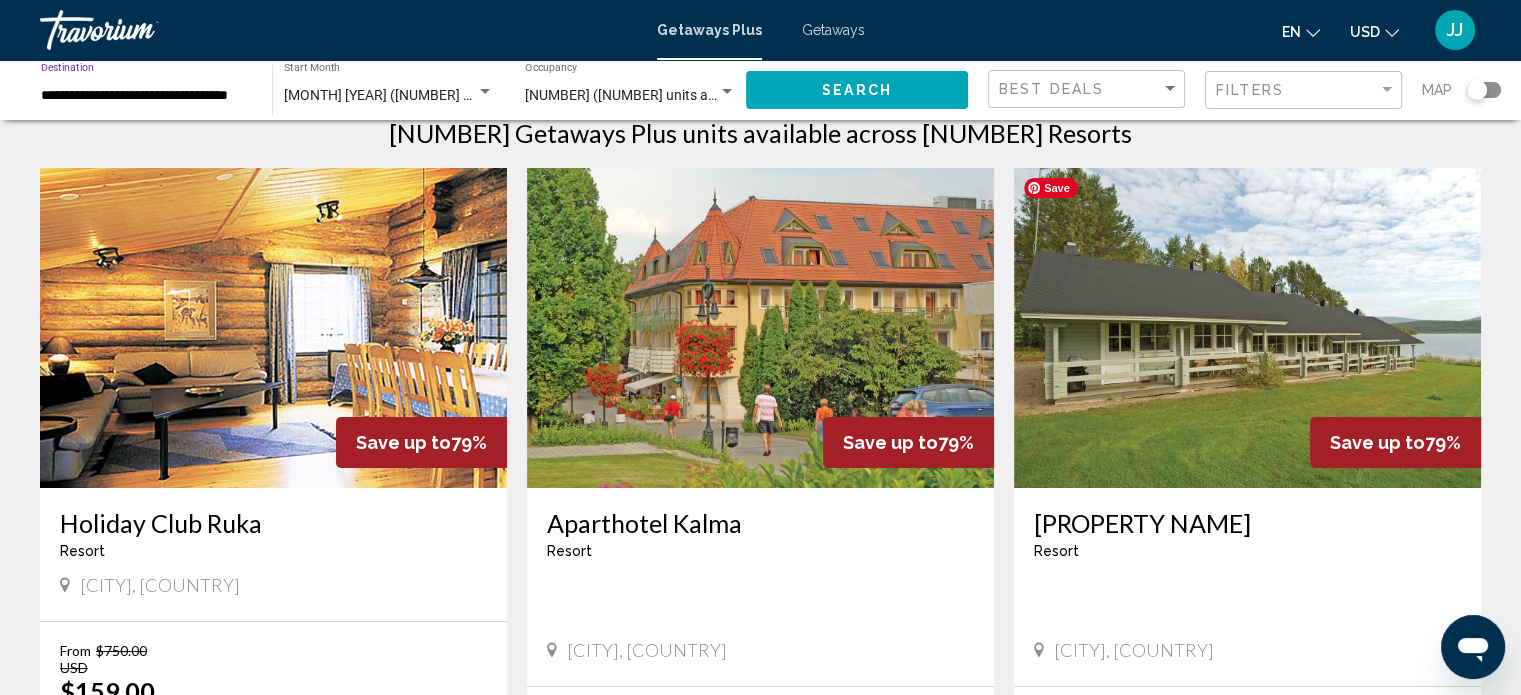scroll, scrollTop: 0, scrollLeft: 0, axis: both 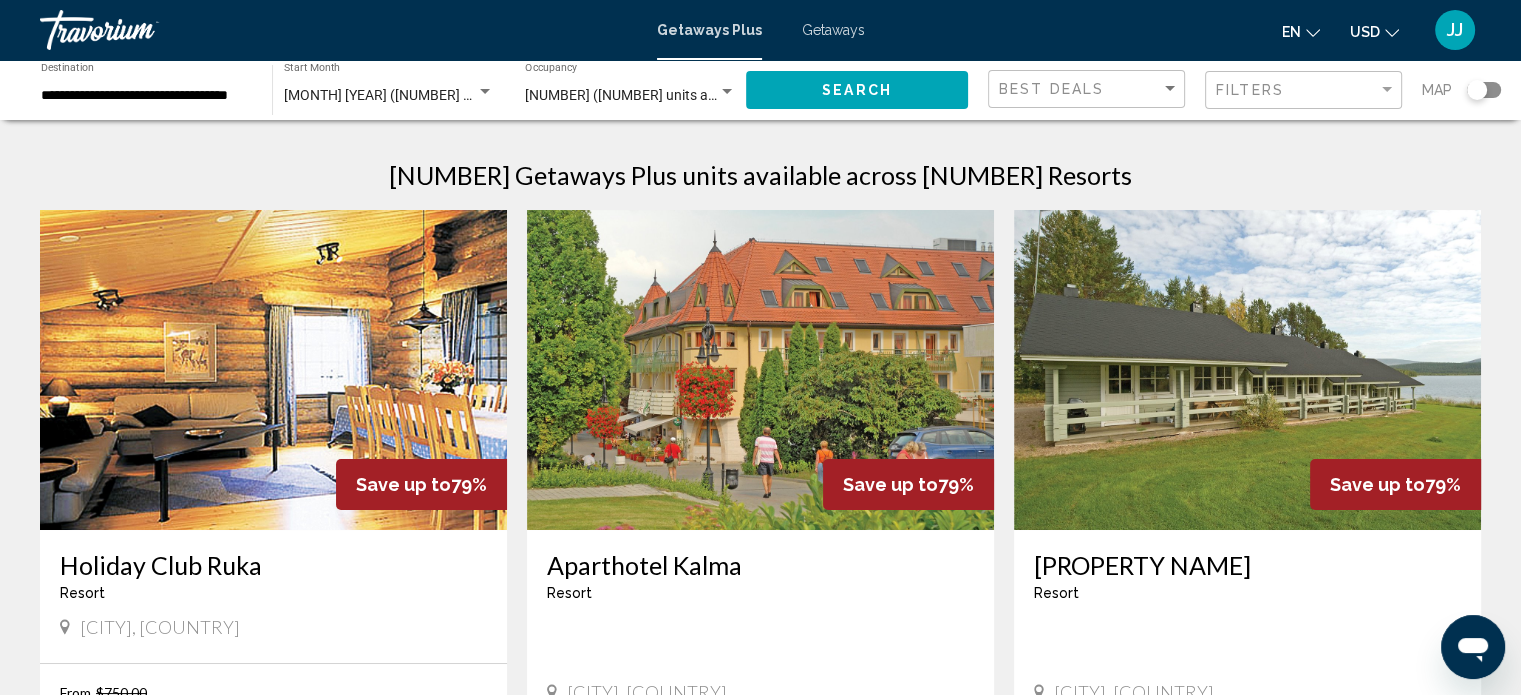 click on "Best Deals" at bounding box center (1089, 89) 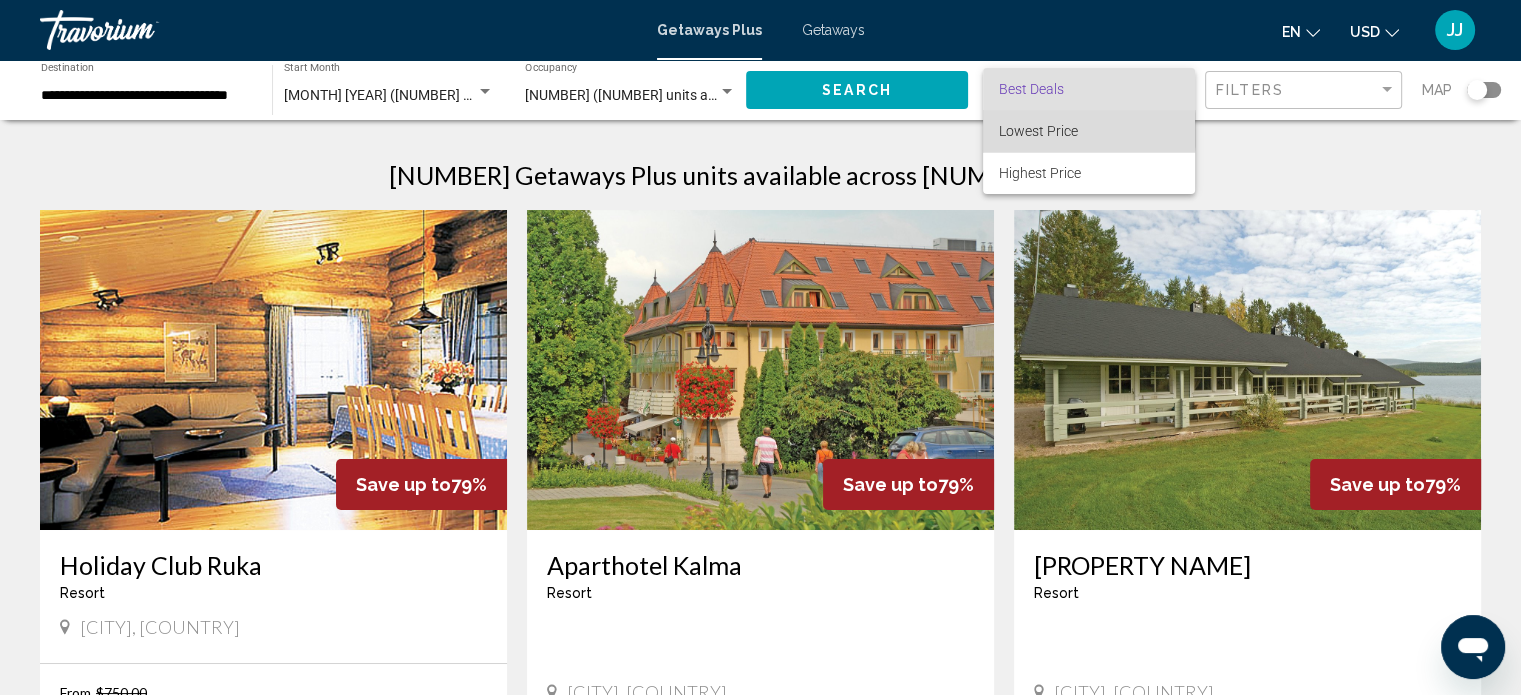 click on "Lowest Price" at bounding box center (1038, 131) 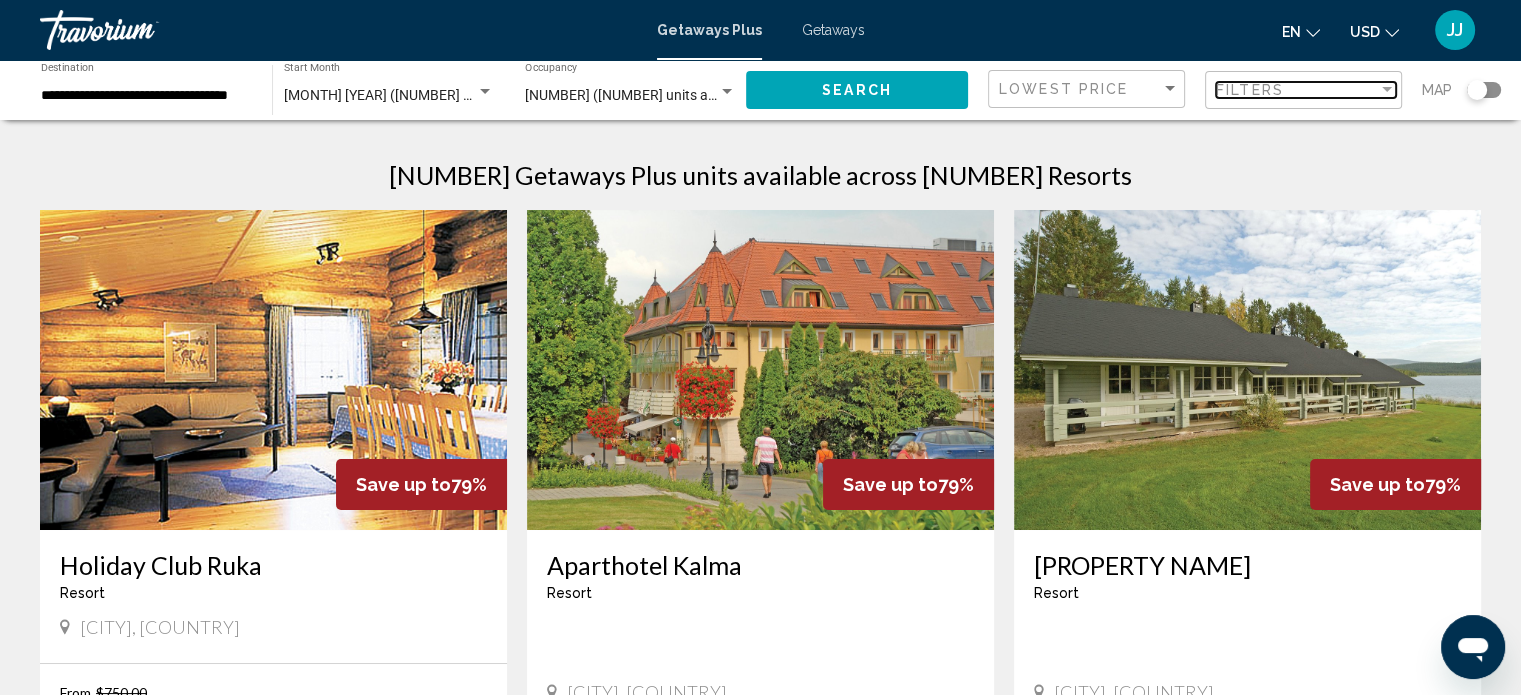 click on "Filters" at bounding box center (1297, 90) 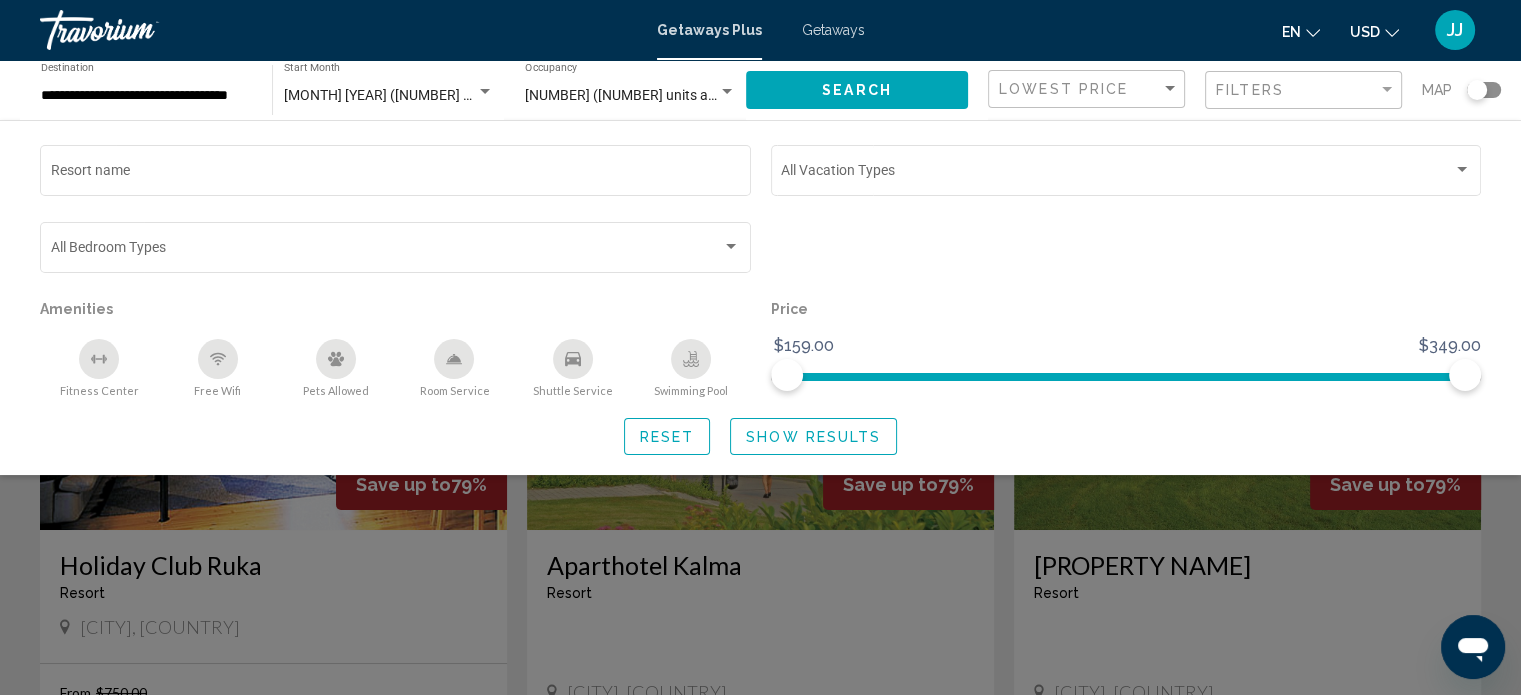 click on "Show Results" at bounding box center [813, 437] 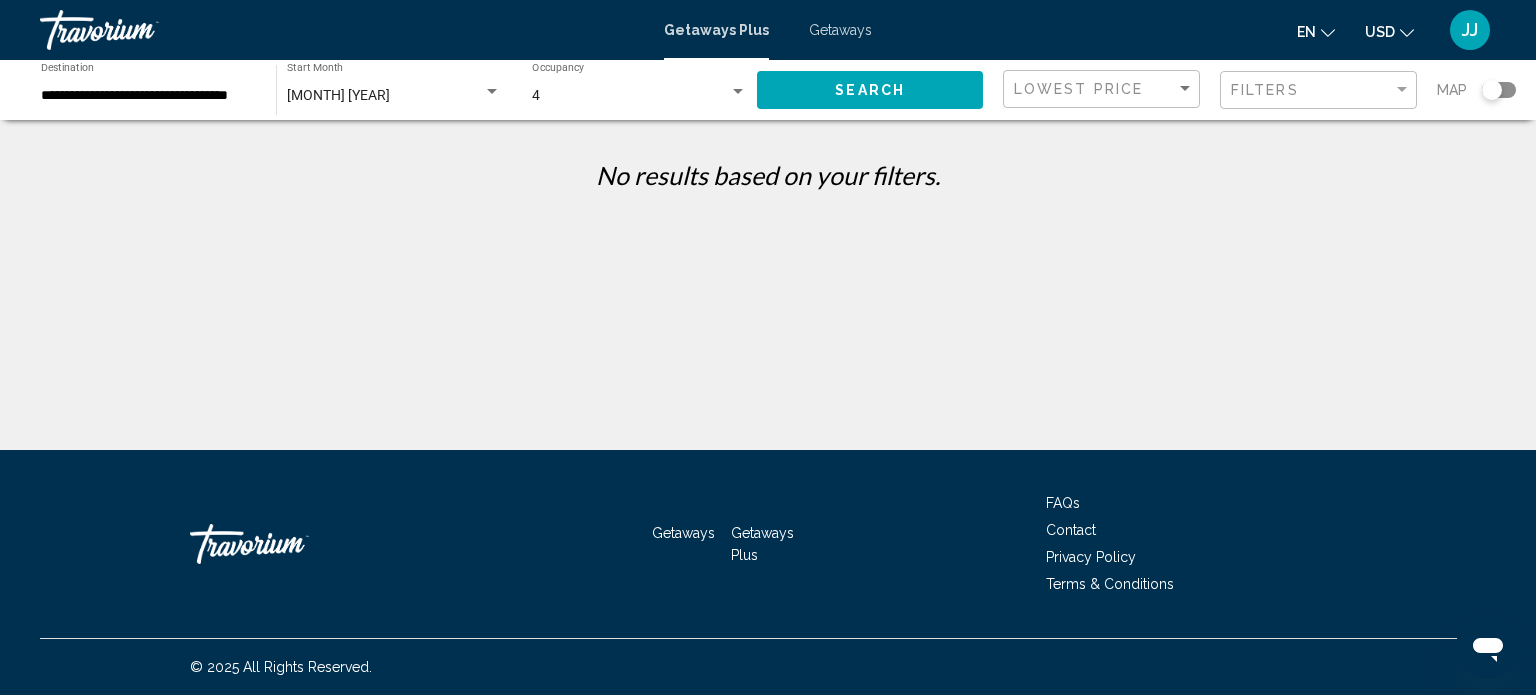 click on "Search" at bounding box center (870, 89) 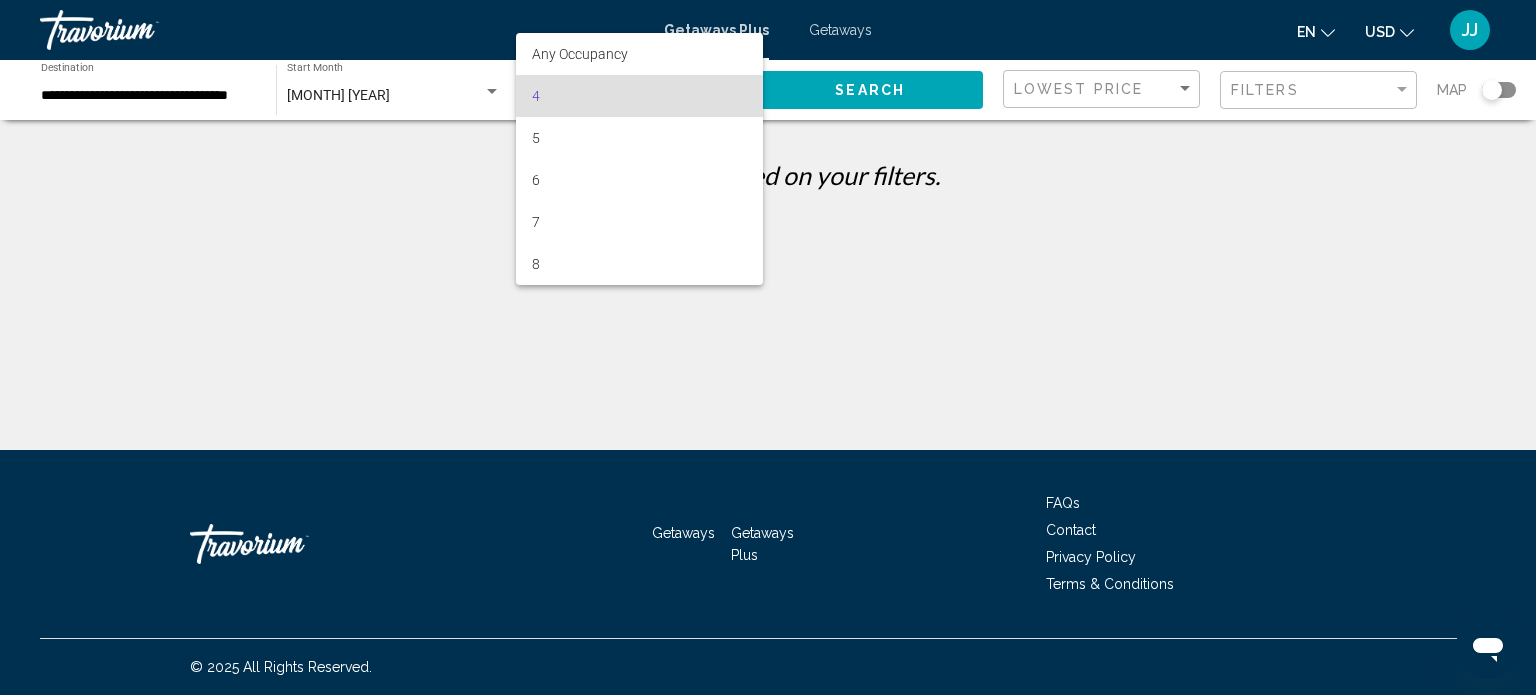 click on "4" at bounding box center (639, 96) 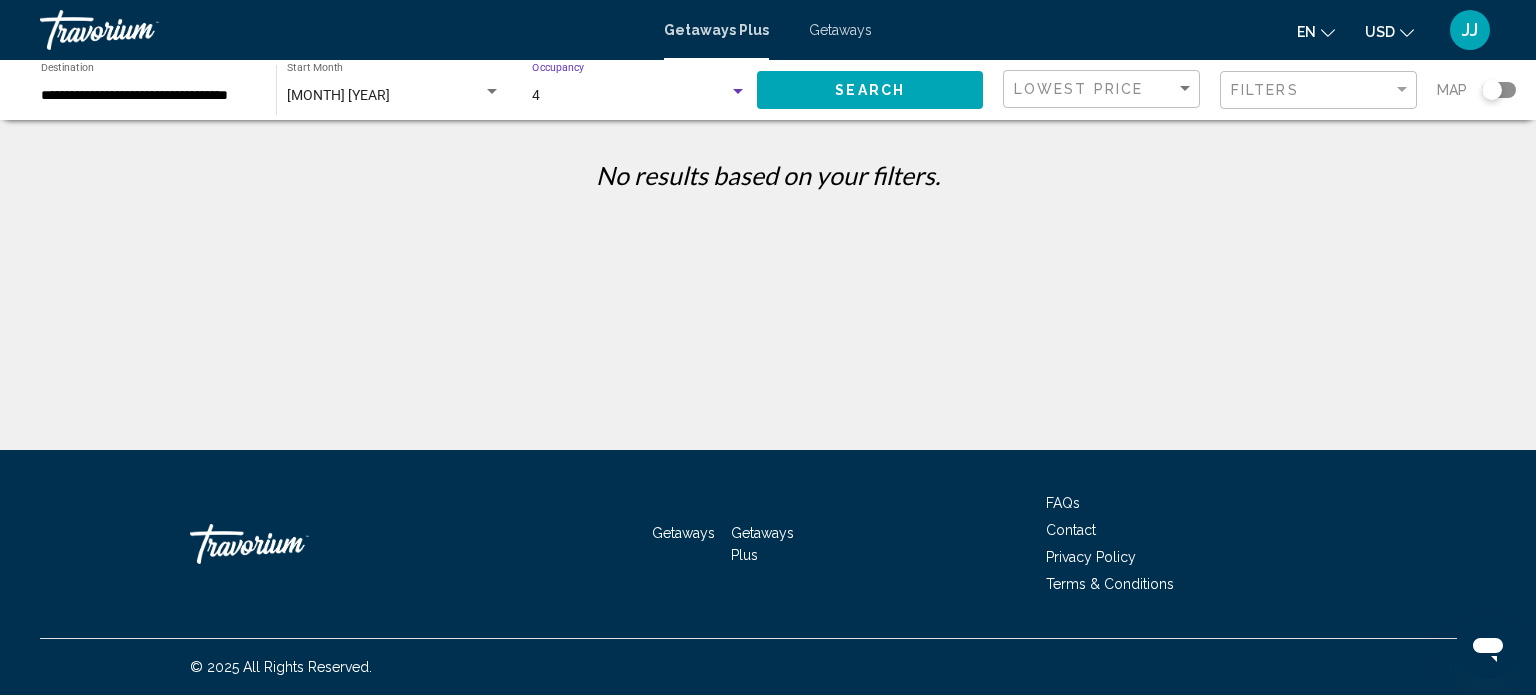 click on "4" at bounding box center [630, 96] 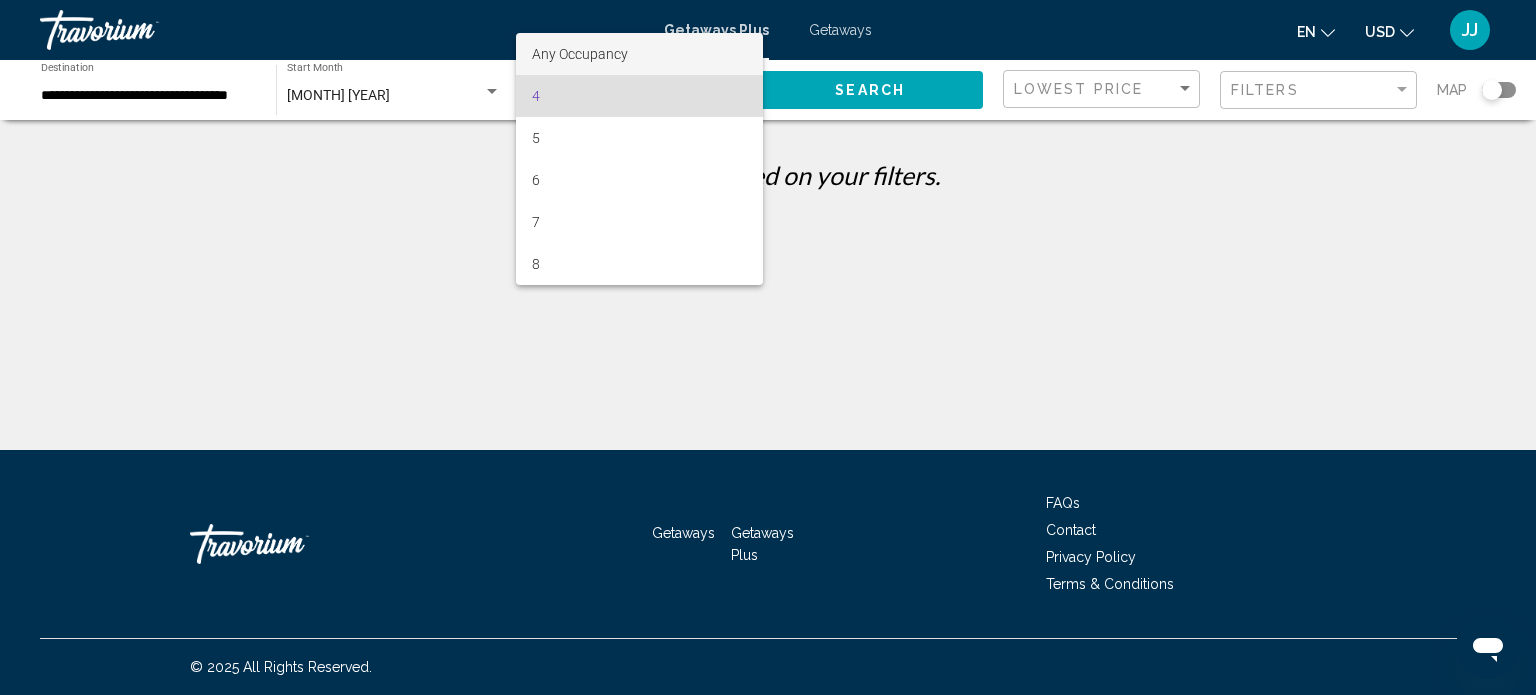 click on "Any Occupancy" at bounding box center [580, 54] 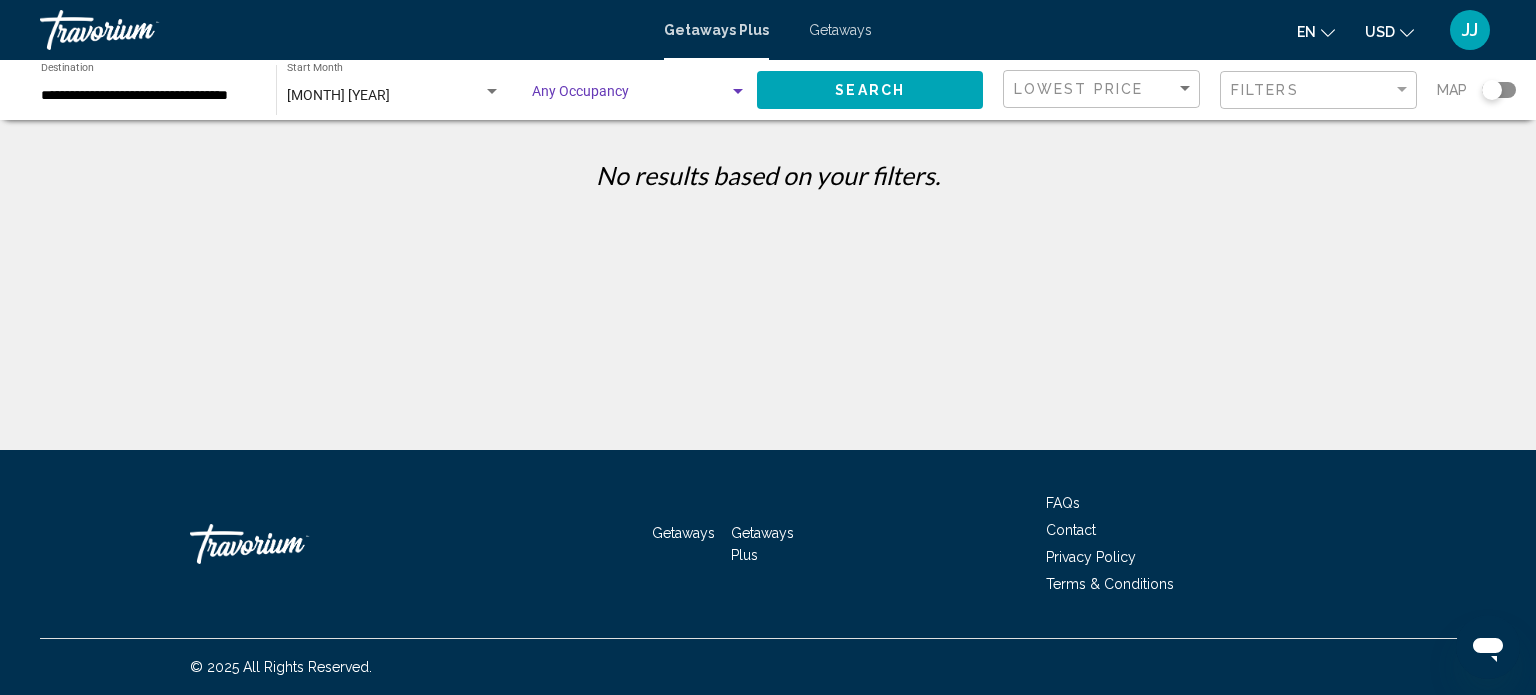click on "Occupancy Any Occupancy" at bounding box center [639, 90] 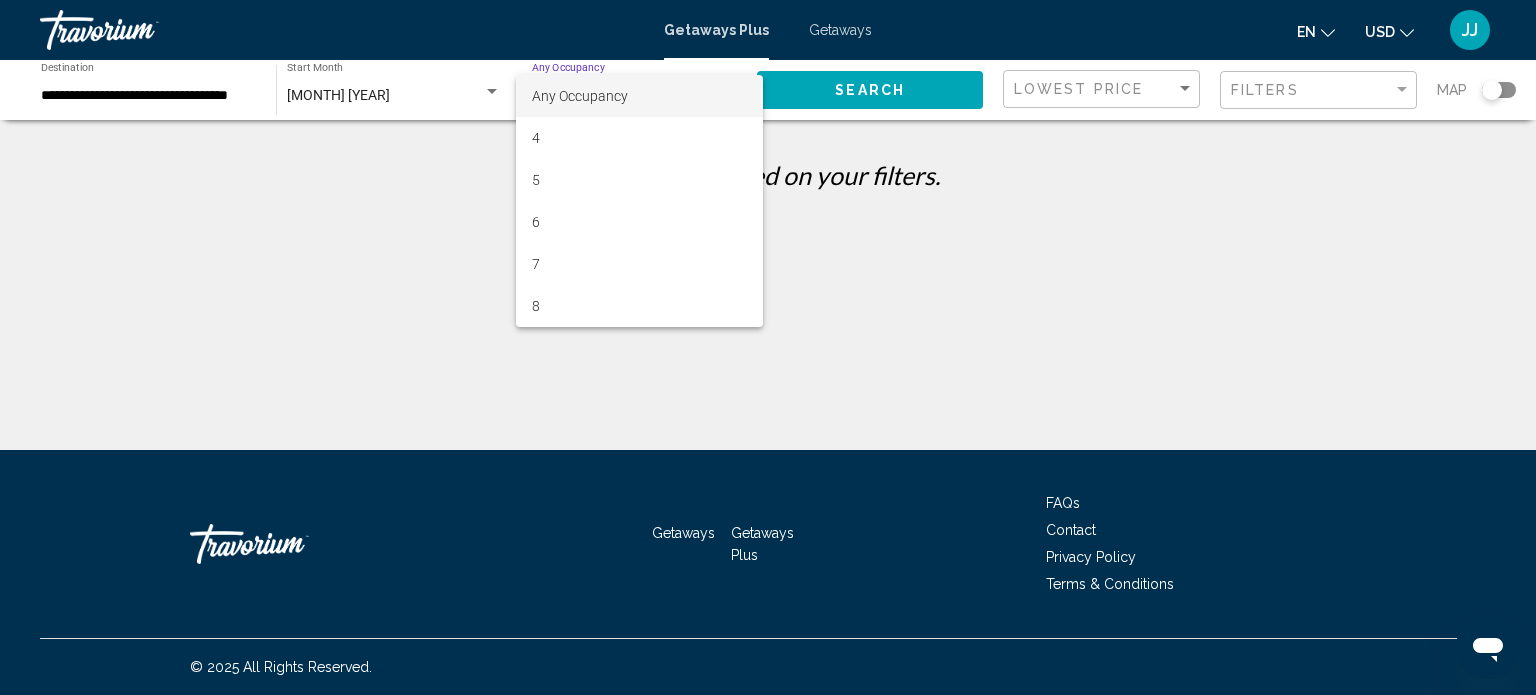 click at bounding box center [768, 347] 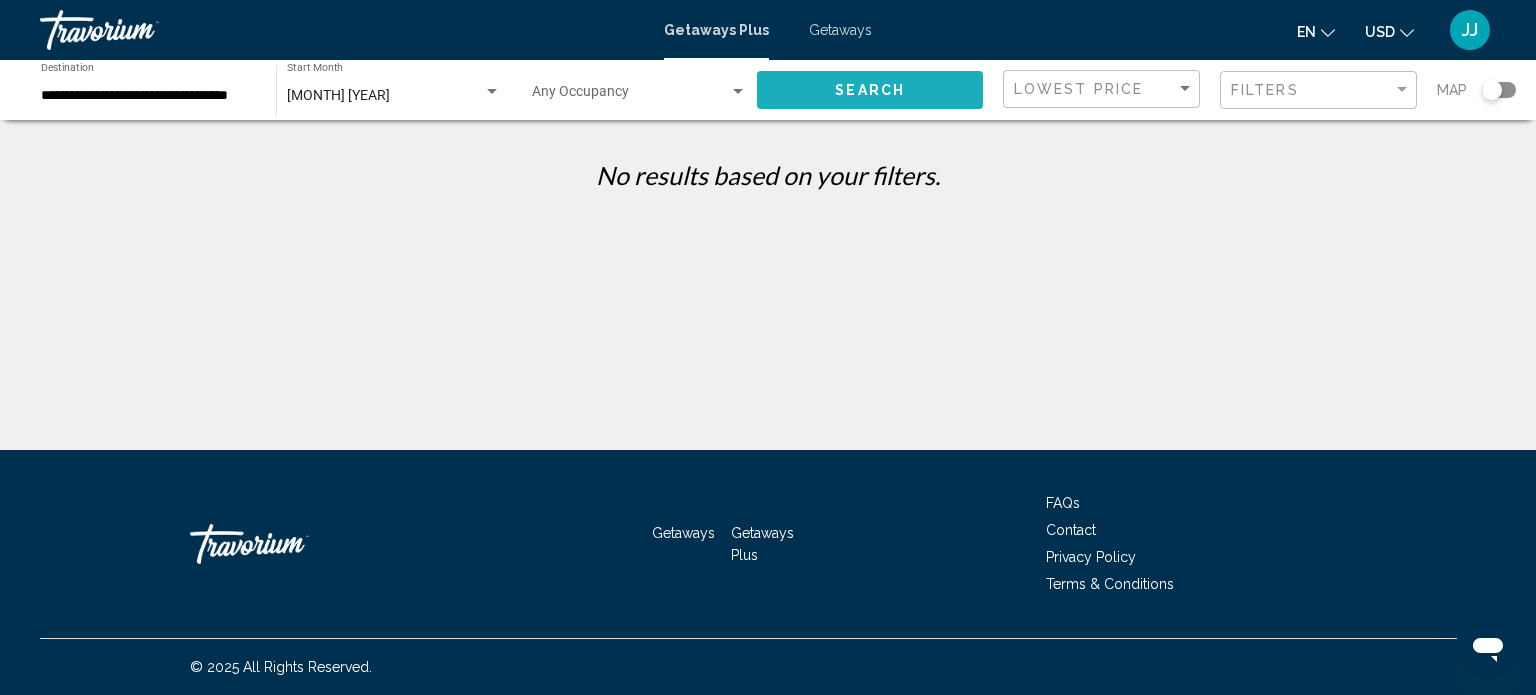 click on "Search" at bounding box center [870, 91] 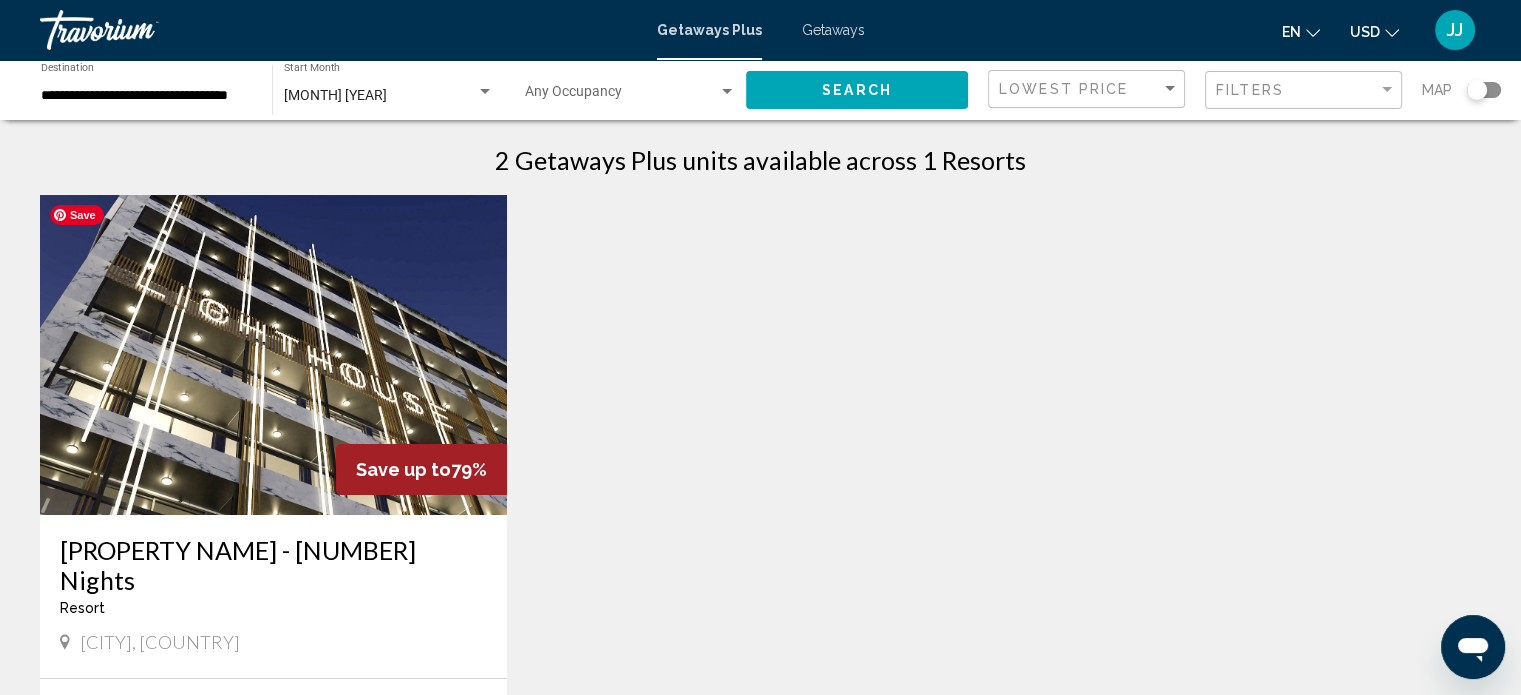 scroll, scrollTop: 100, scrollLeft: 0, axis: vertical 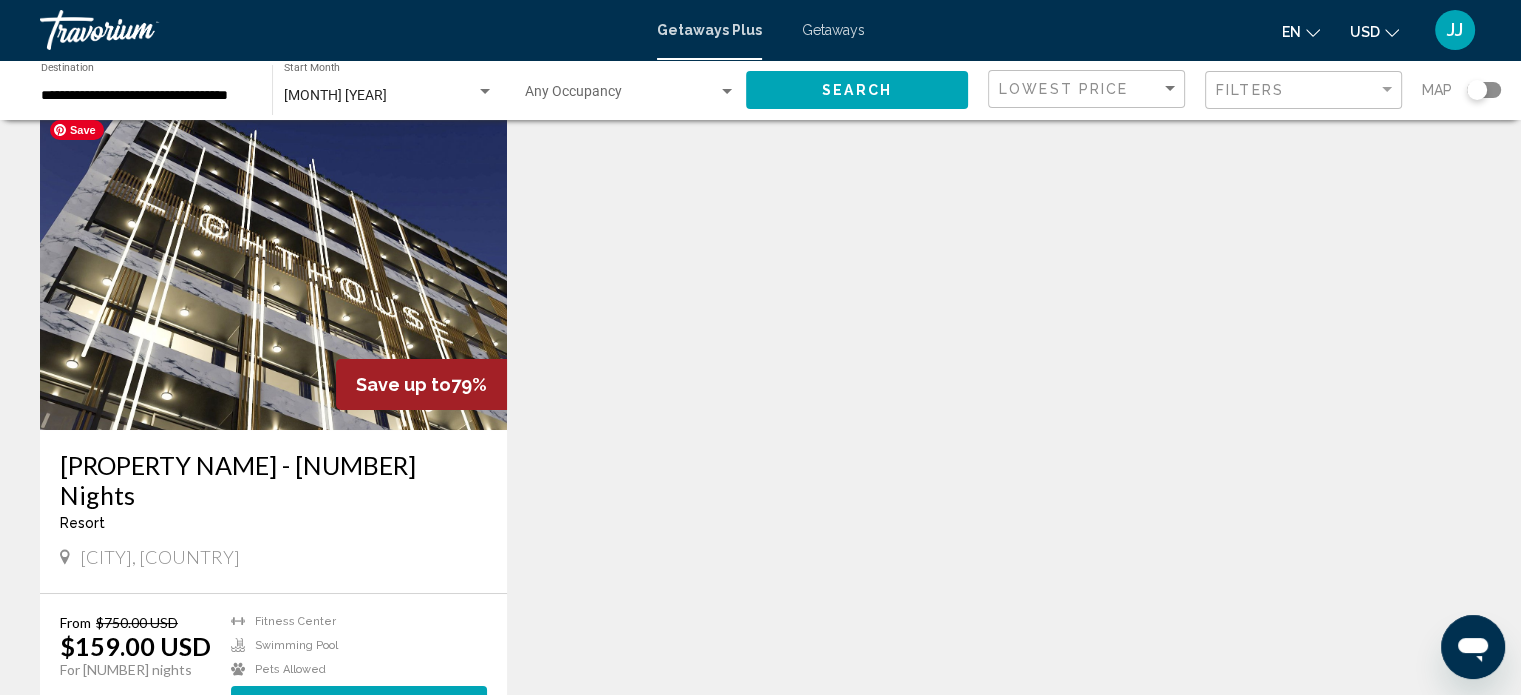 click at bounding box center (273, 270) 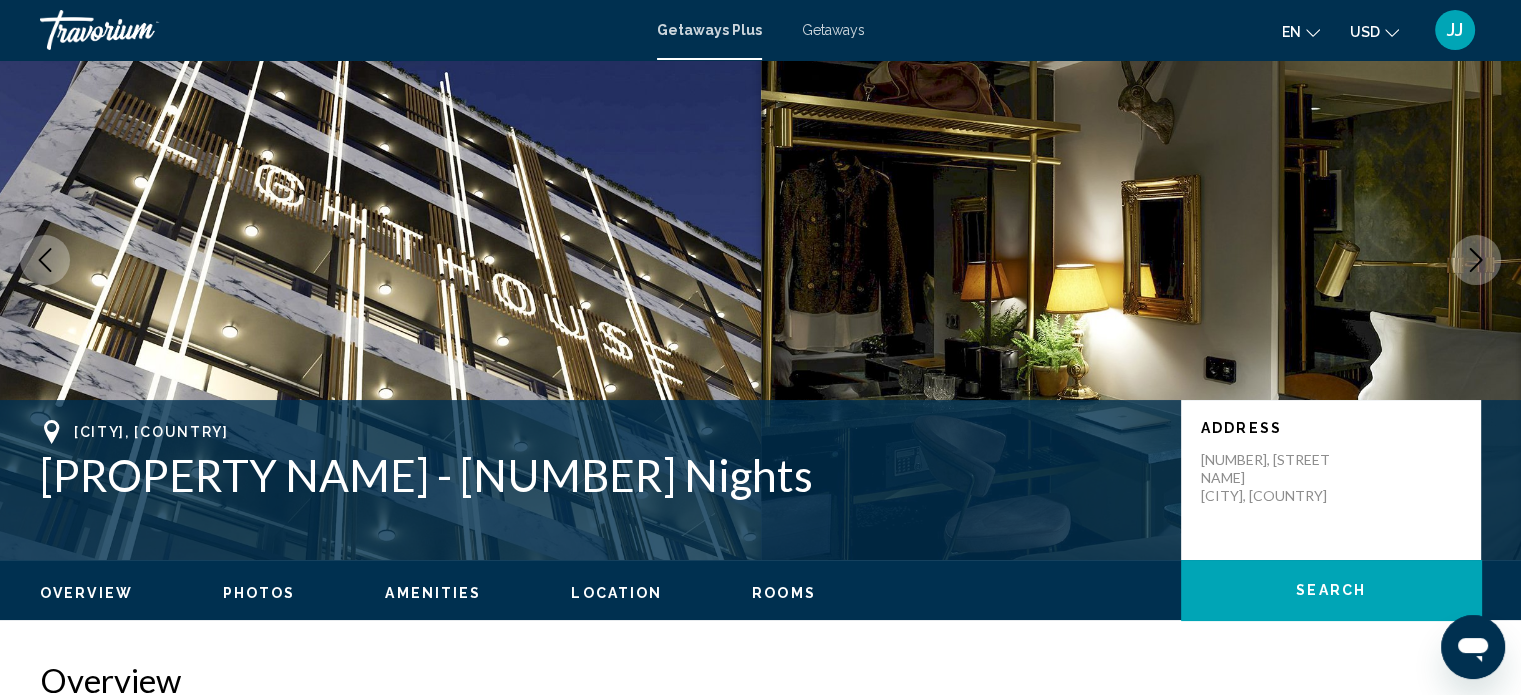 scroll, scrollTop: 12, scrollLeft: 0, axis: vertical 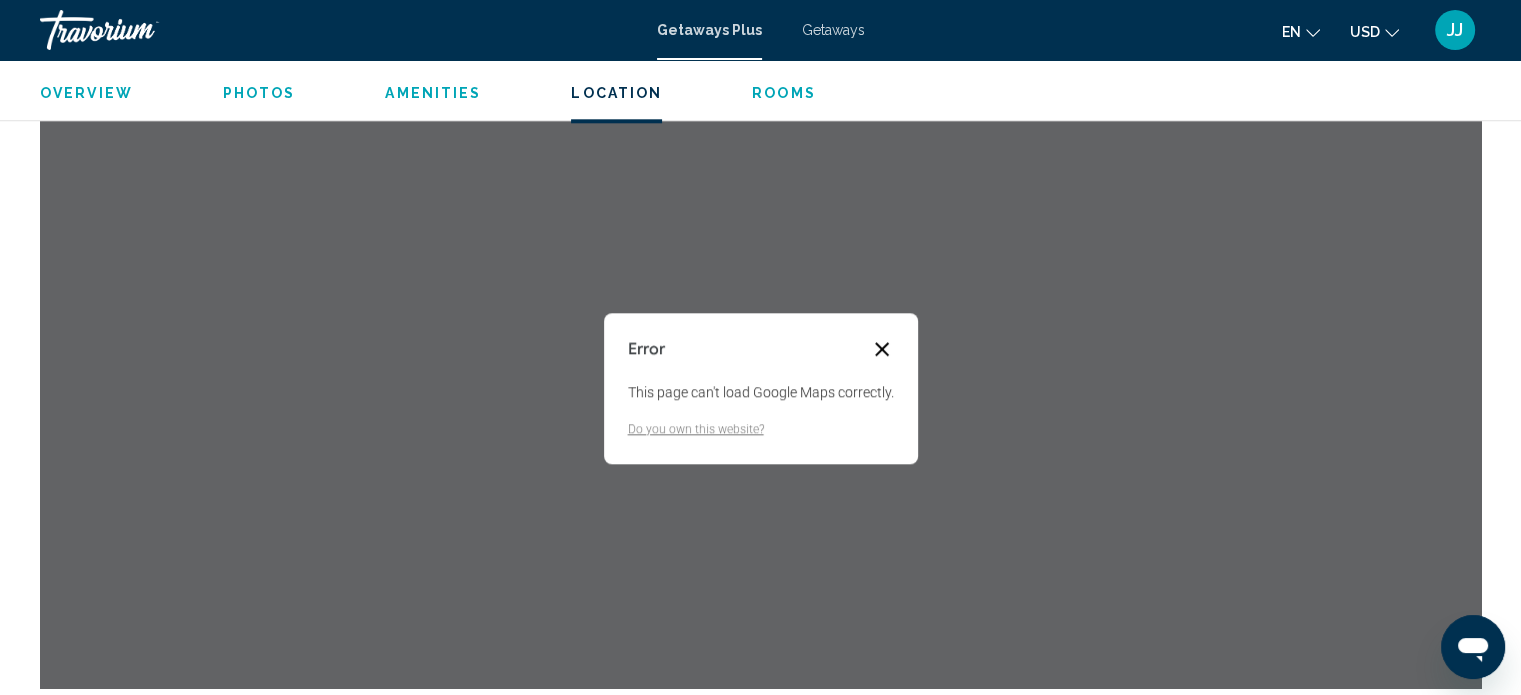 click at bounding box center (882, 349) 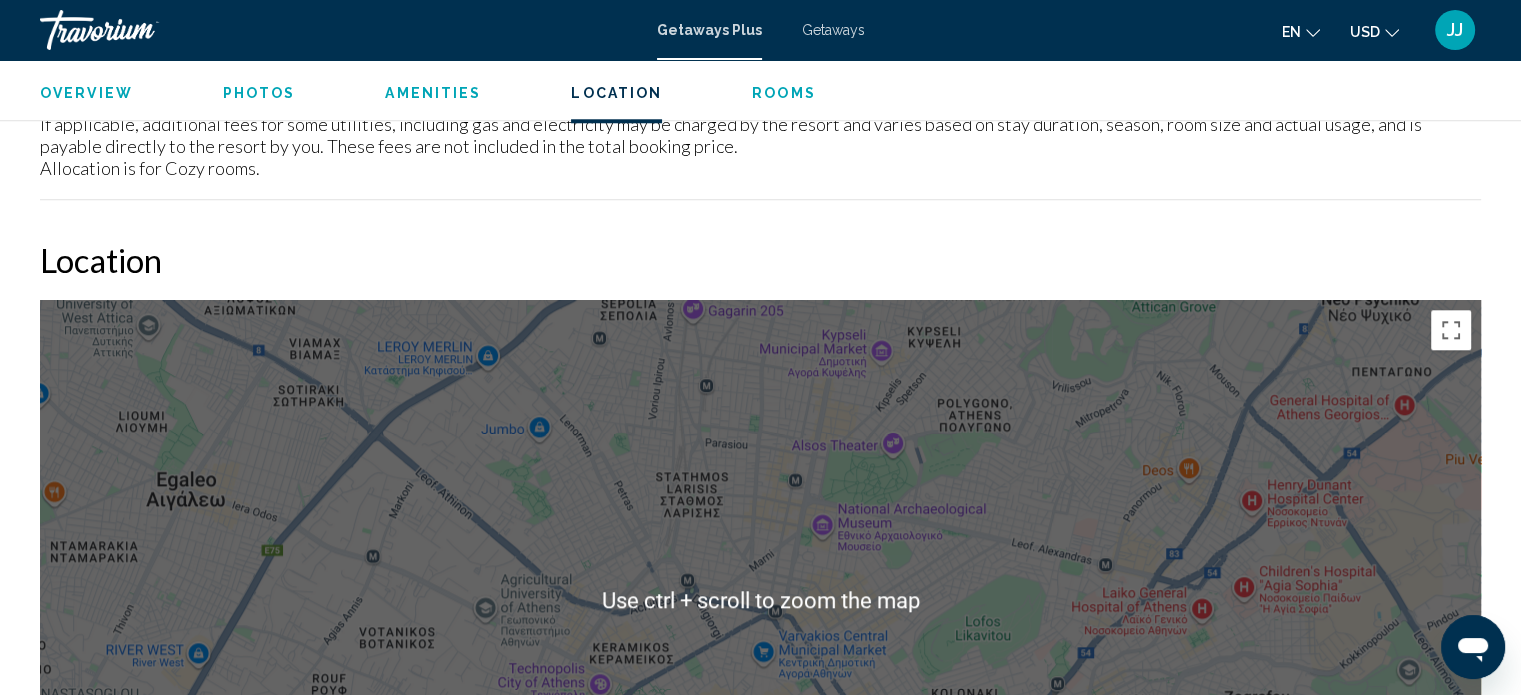 scroll, scrollTop: 1912, scrollLeft: 0, axis: vertical 